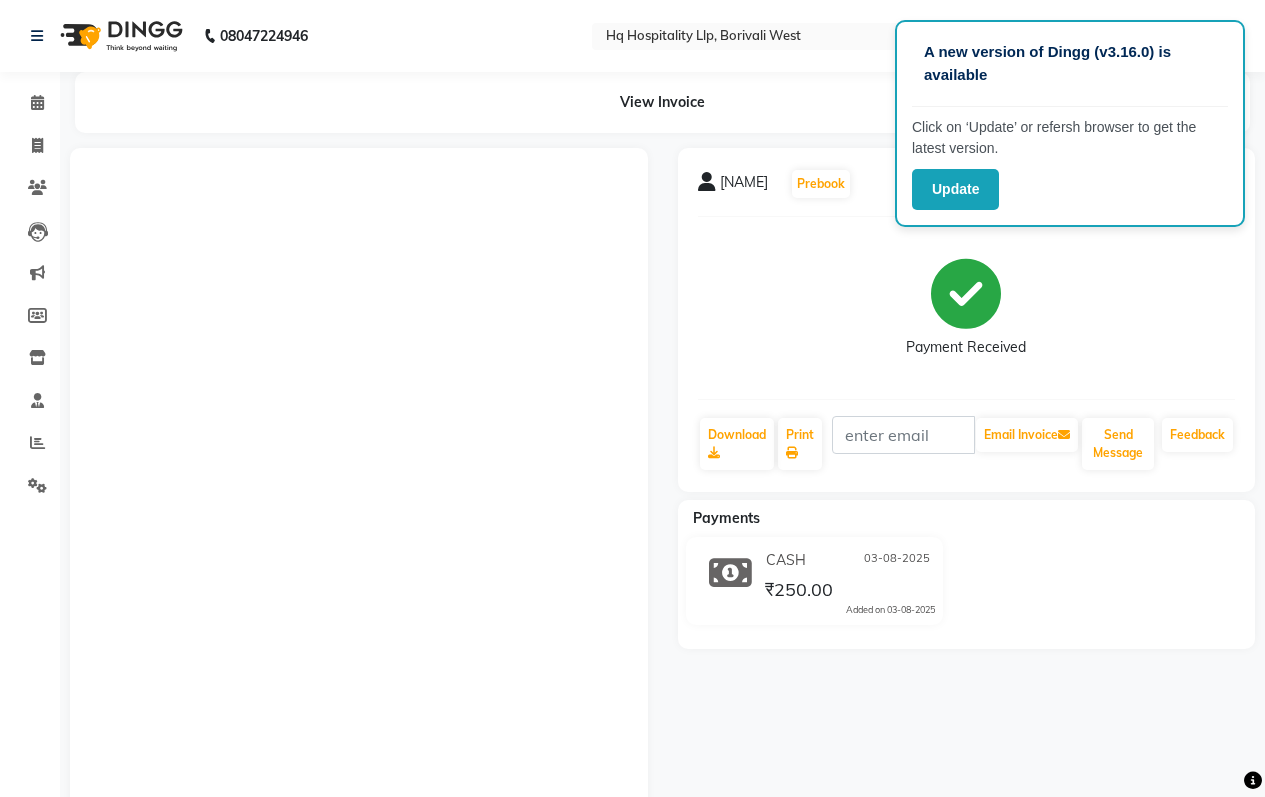 scroll, scrollTop: 0, scrollLeft: 0, axis: both 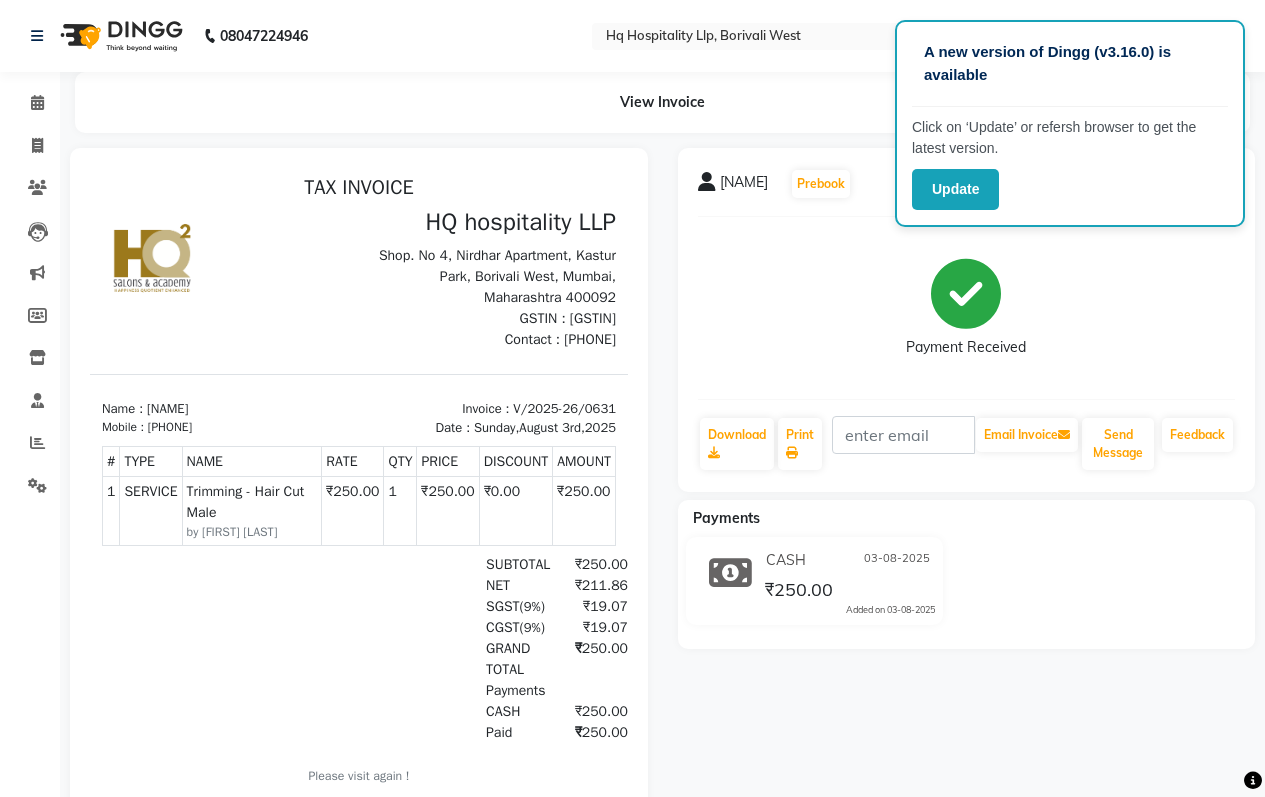 click on "Payment Received" 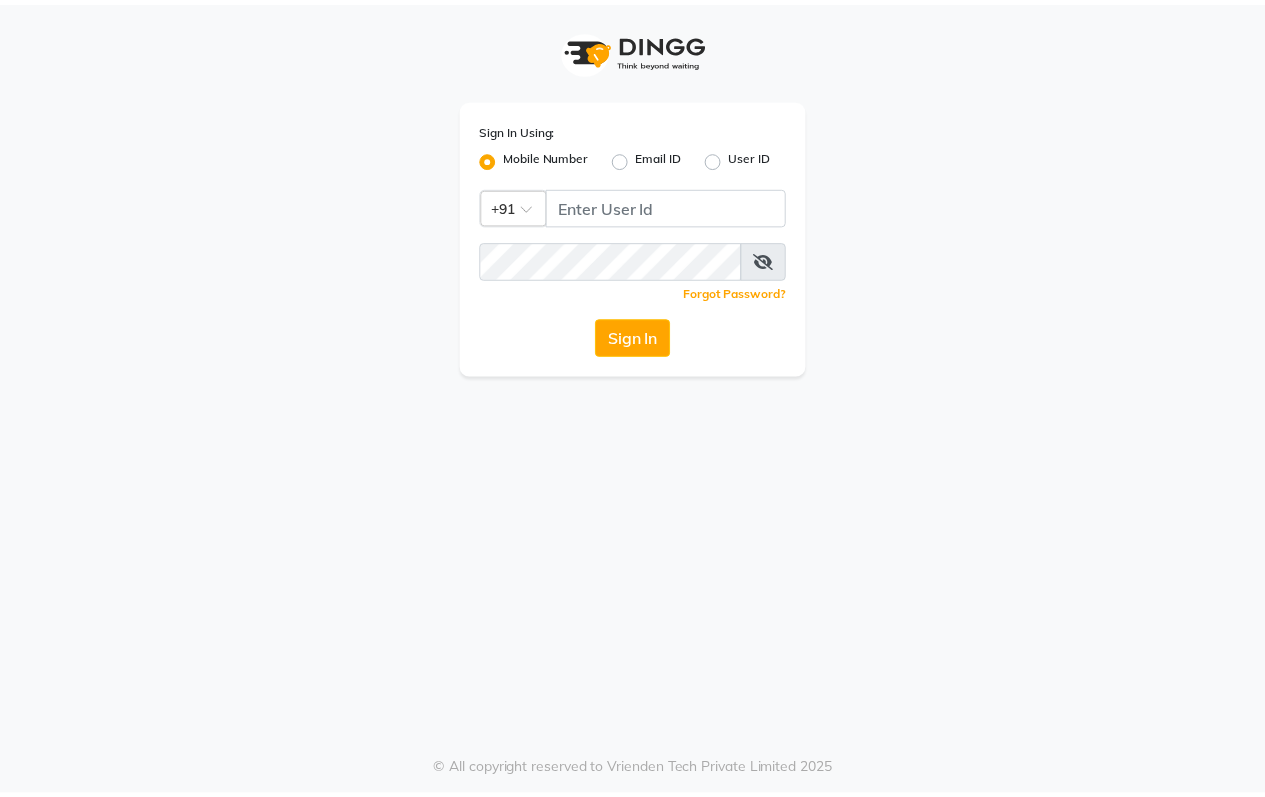 scroll, scrollTop: 0, scrollLeft: 0, axis: both 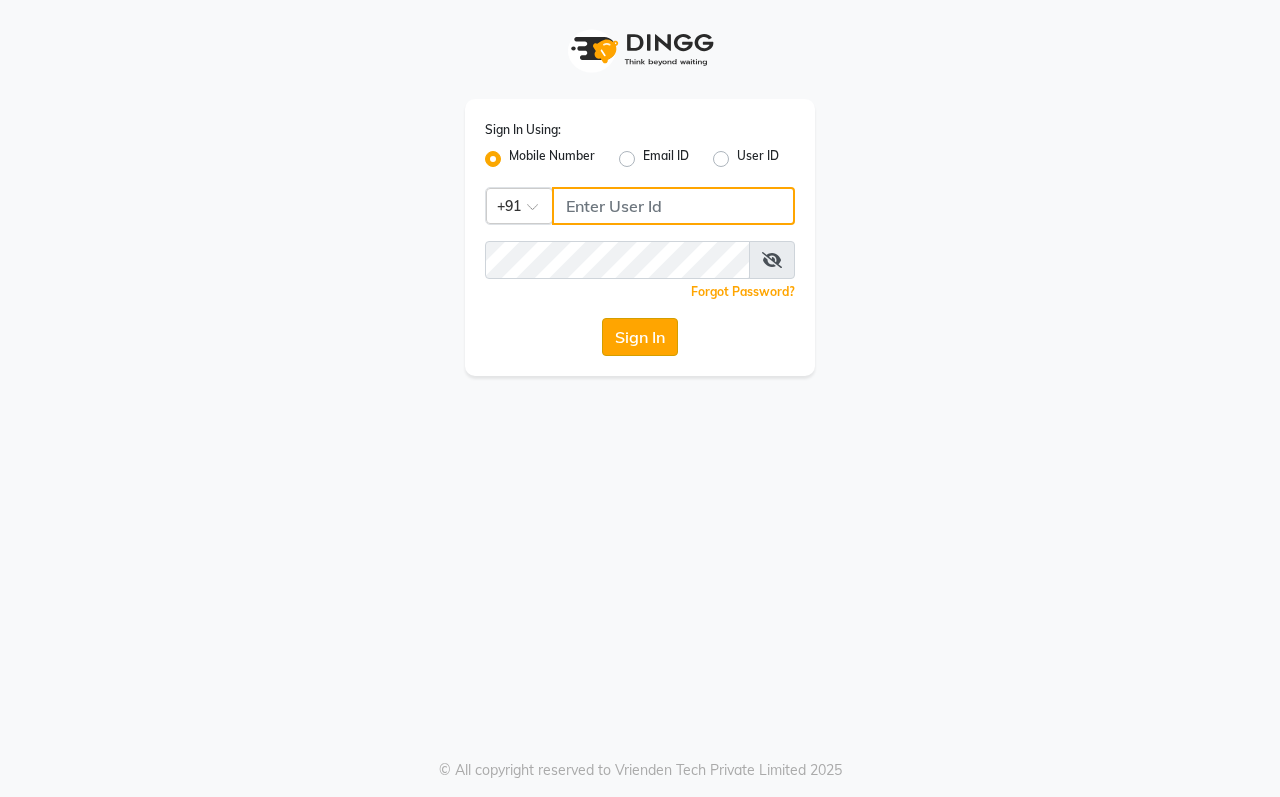 type on "[PHONE]" 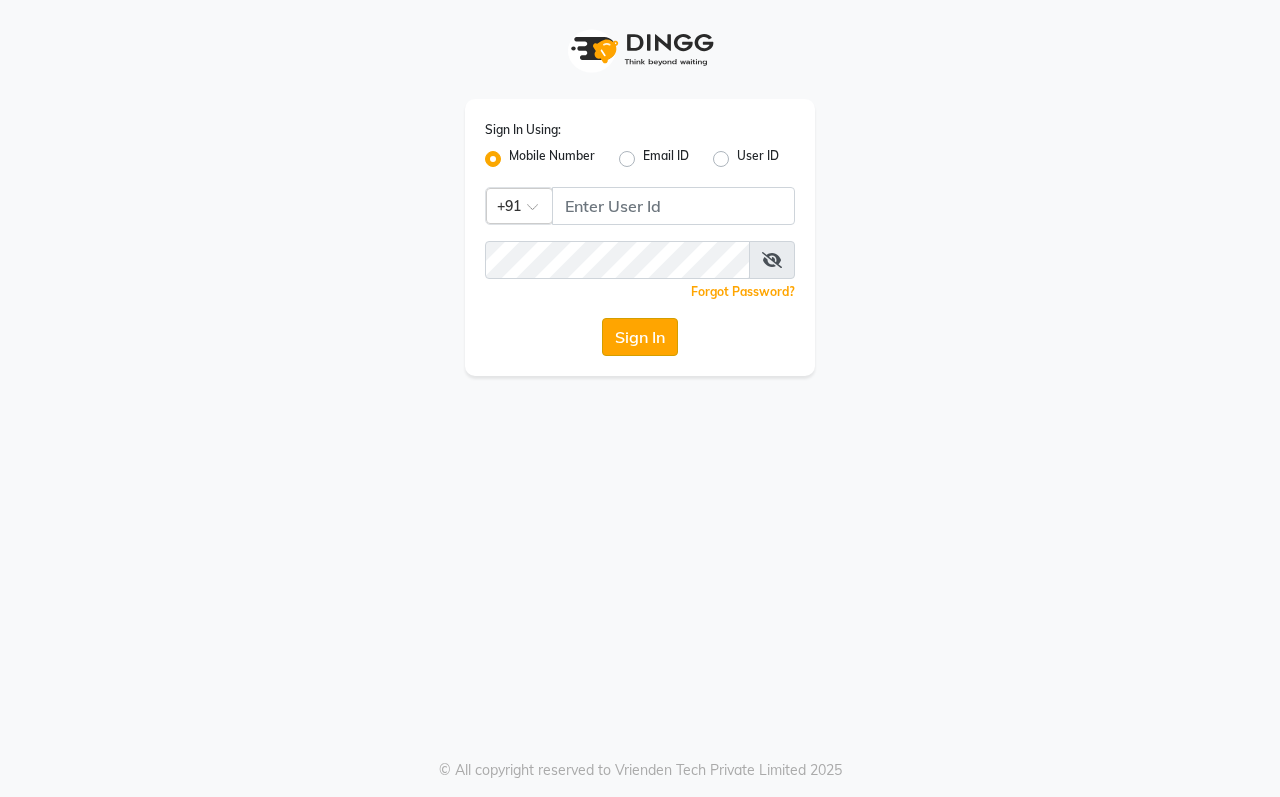 click on "Sign In" 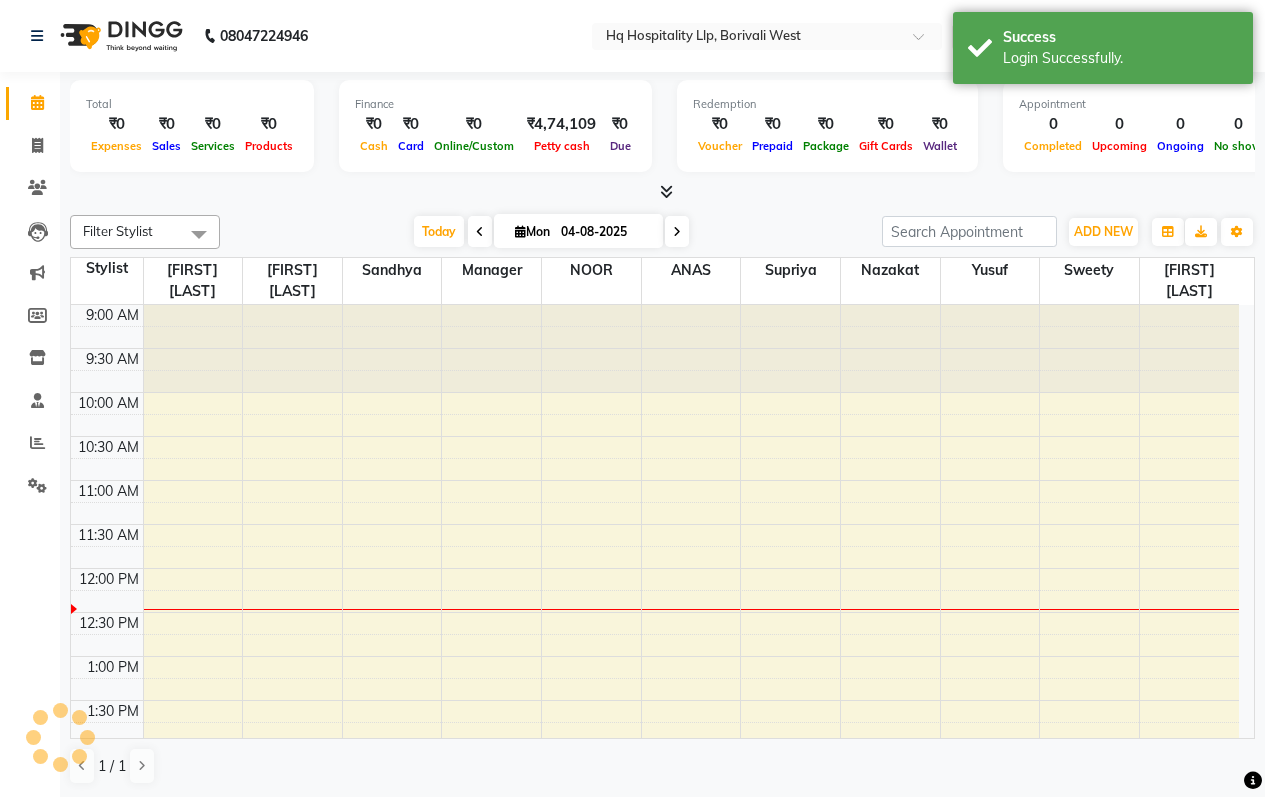 scroll, scrollTop: 0, scrollLeft: 0, axis: both 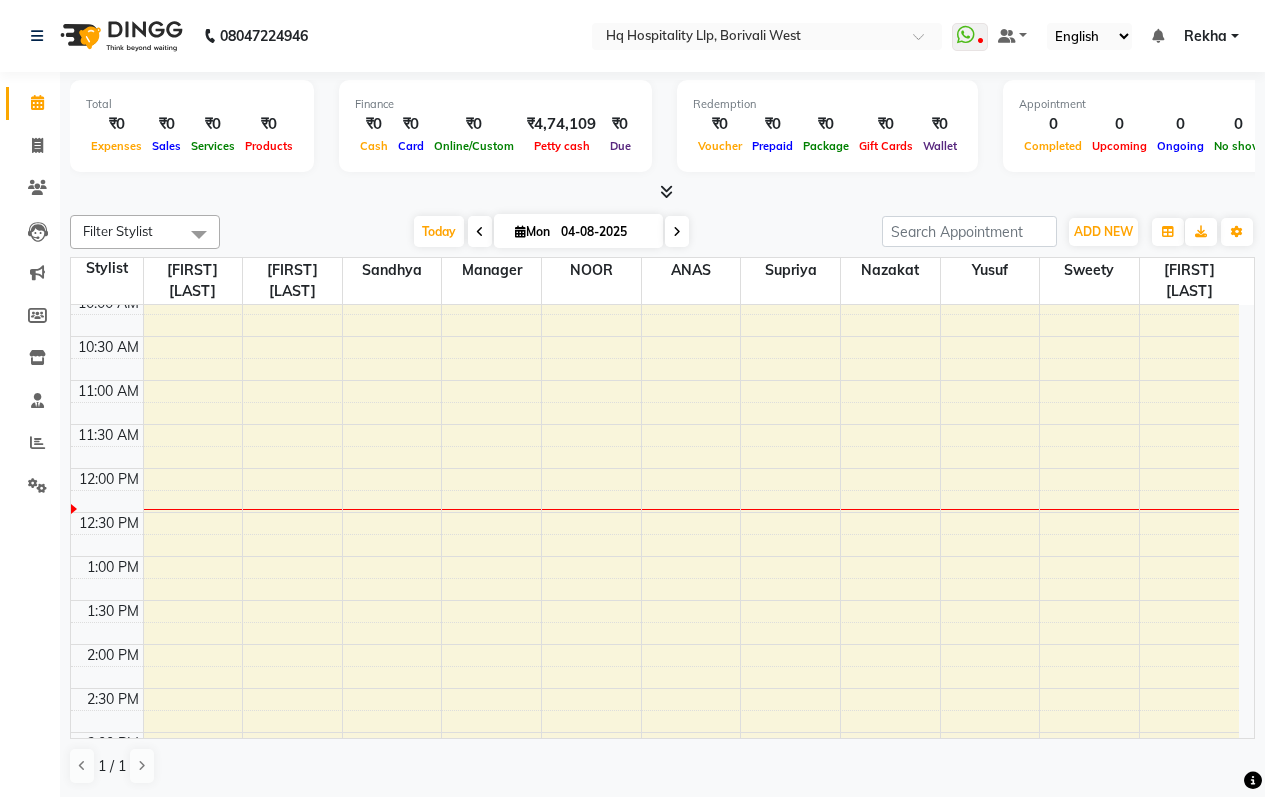 click on "Rekha" at bounding box center (1211, 36) 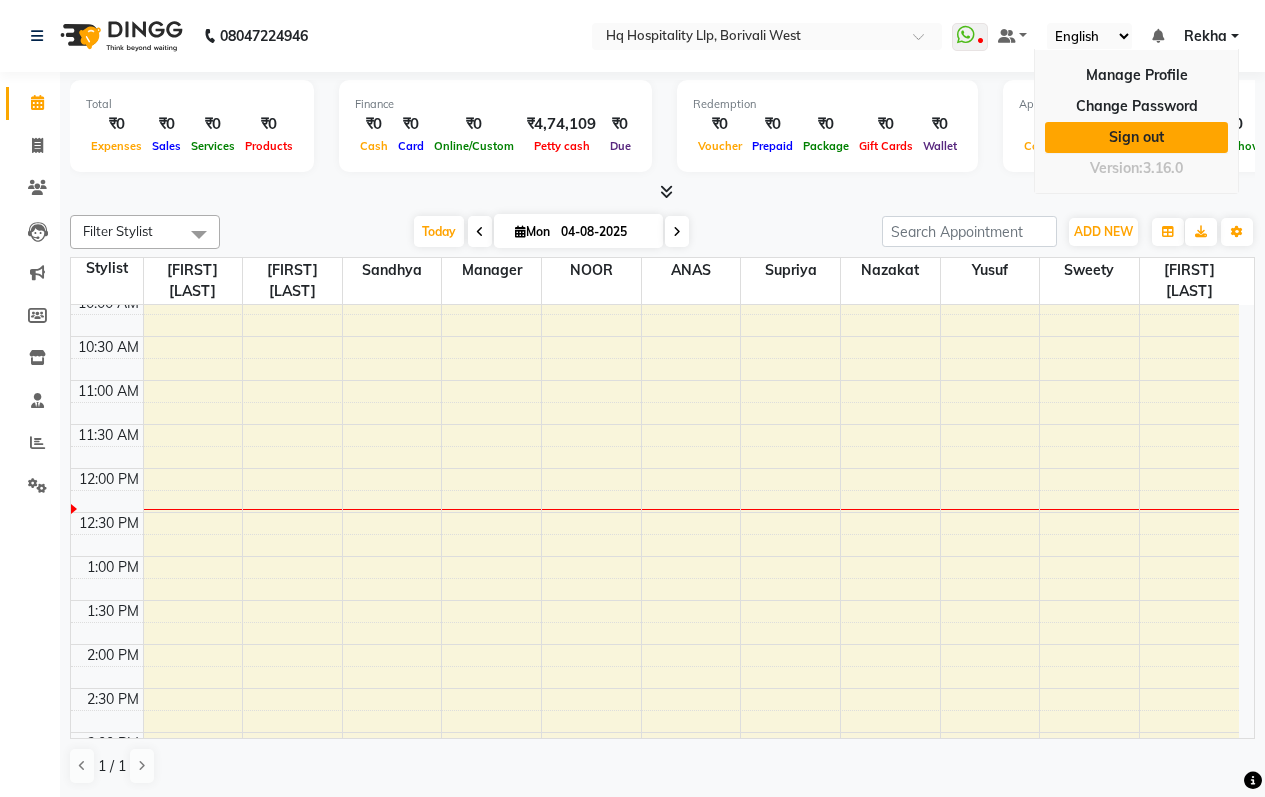 click on "Sign out" at bounding box center (1136, 137) 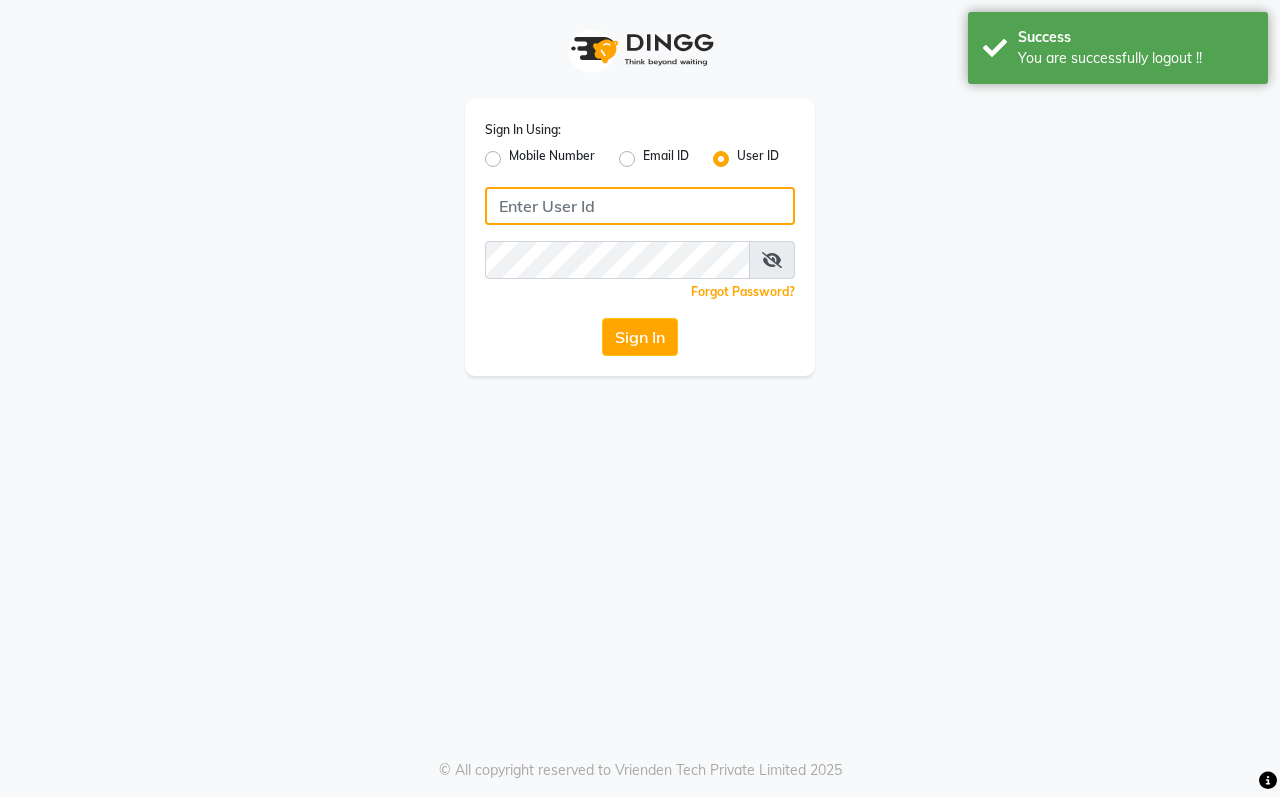 type on "9769624779" 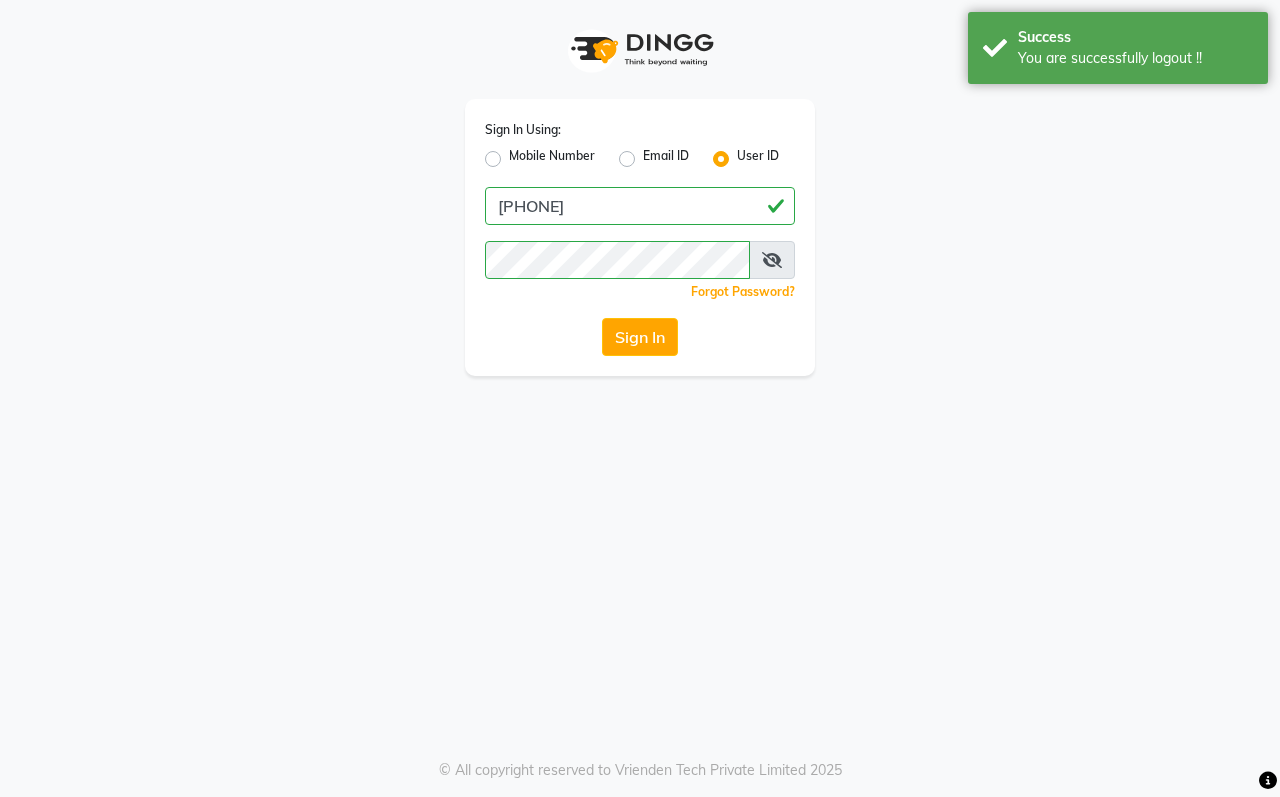 click on "Mobile Number" 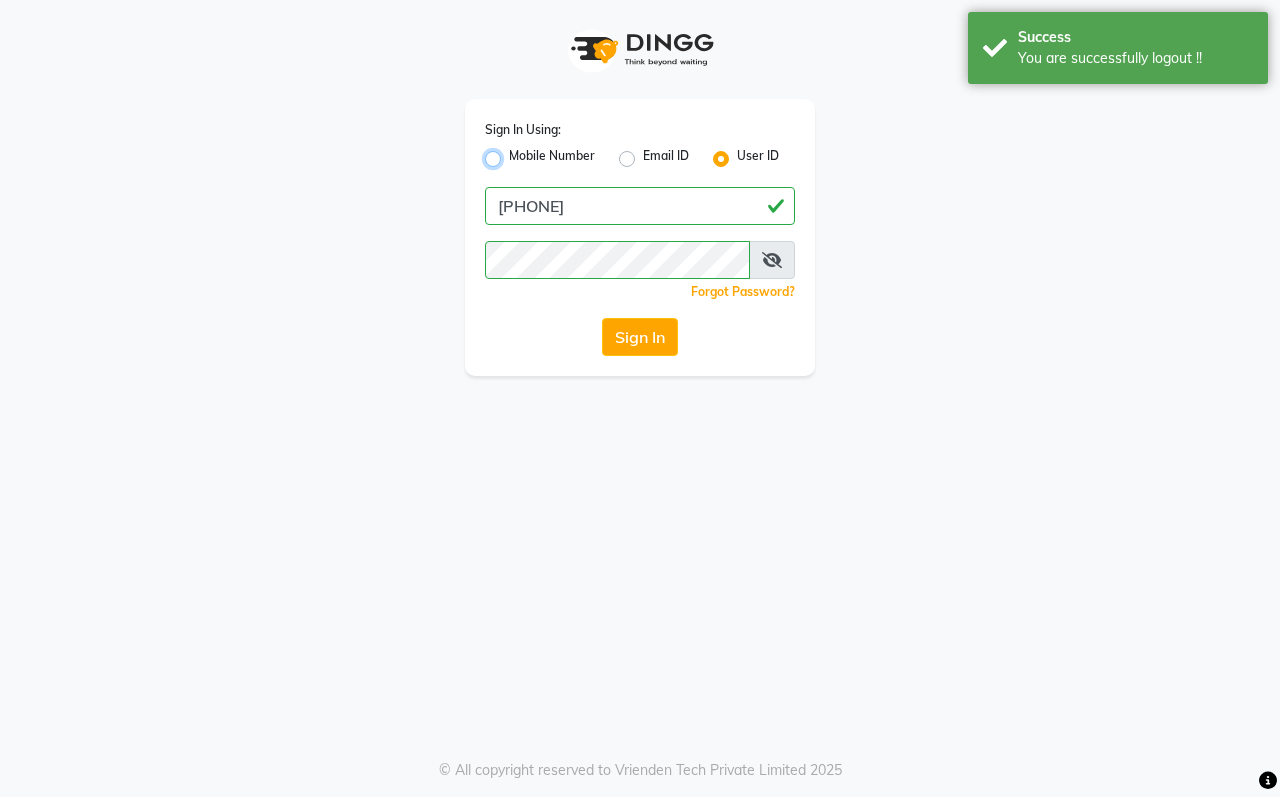 click on "Mobile Number" at bounding box center [515, 153] 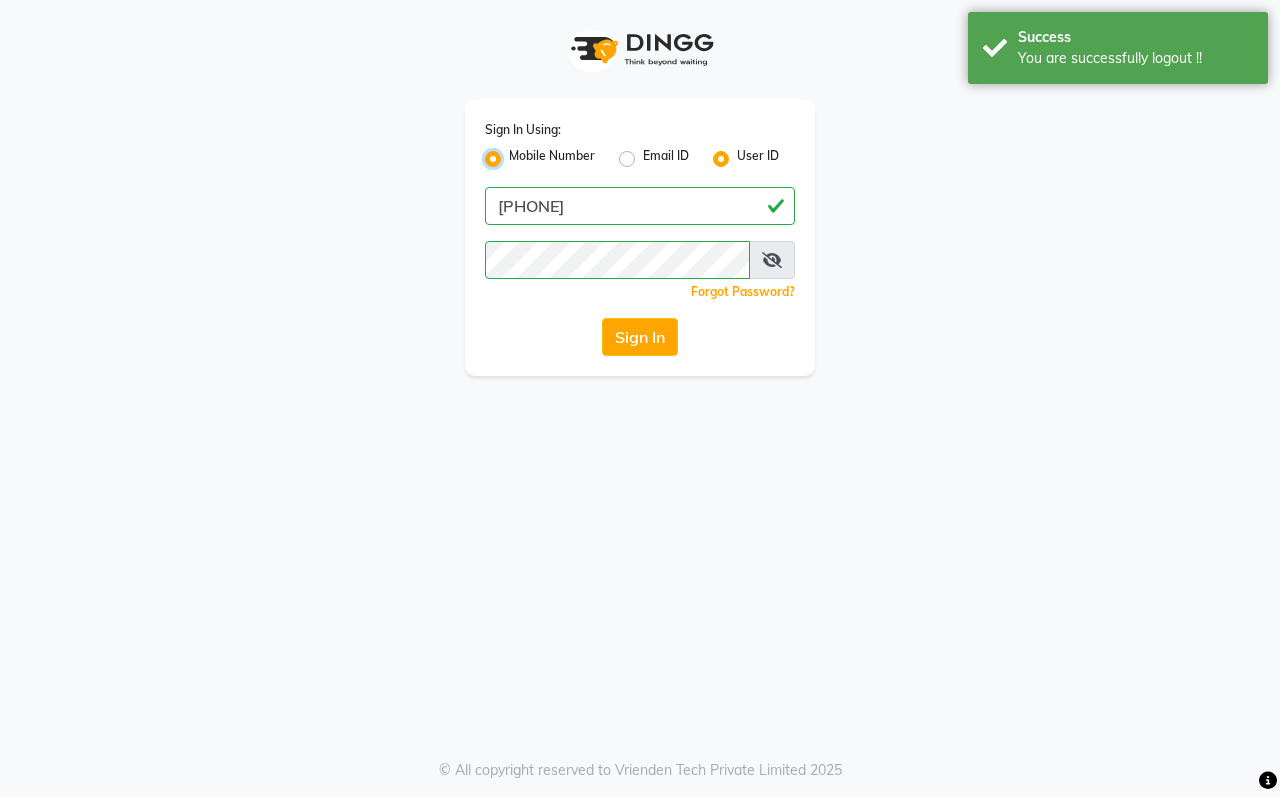 radio on "false" 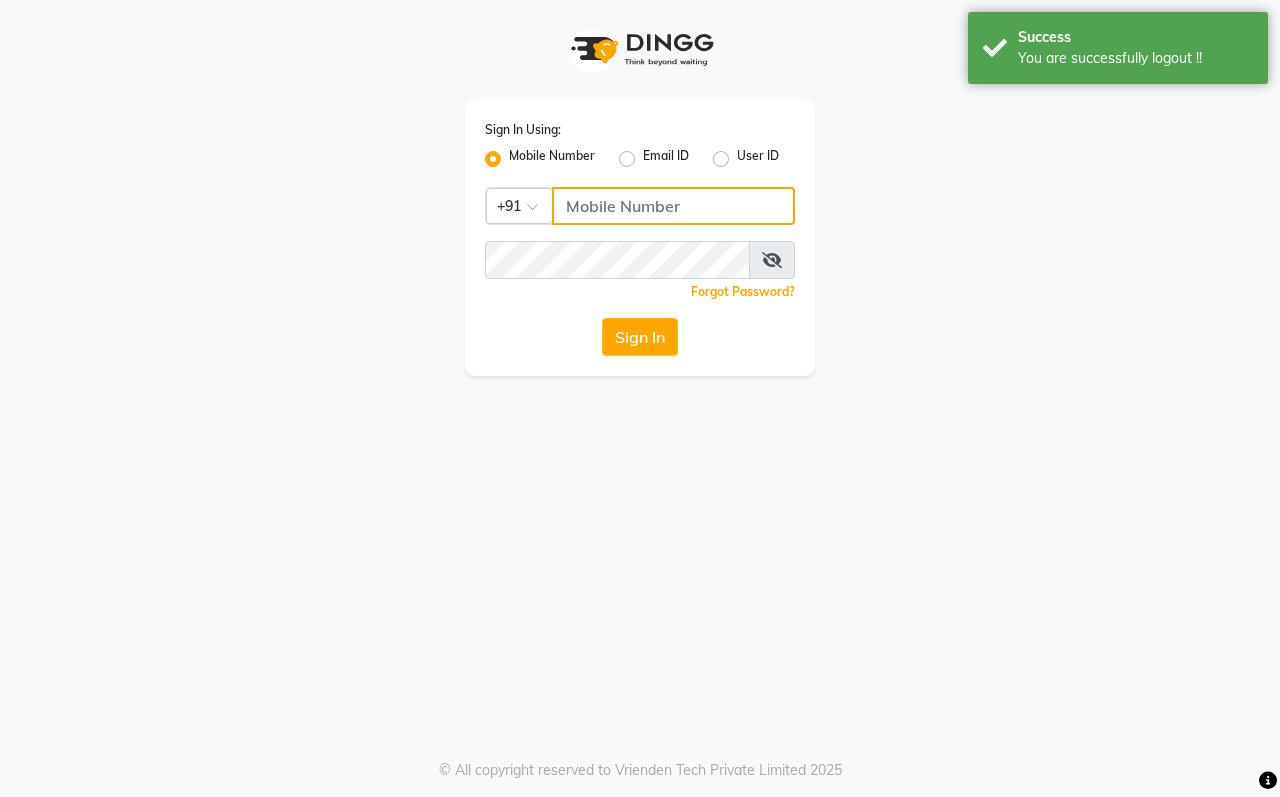 click 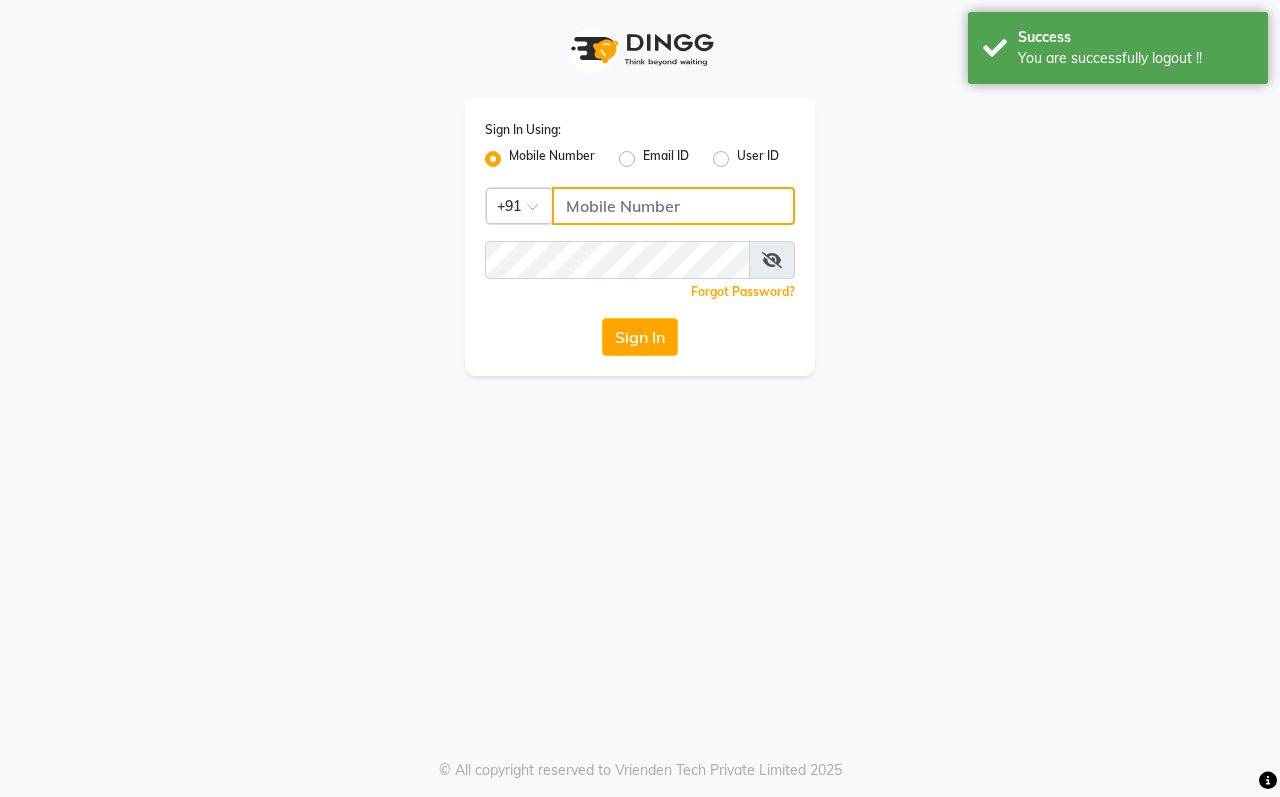 type on "9769624779" 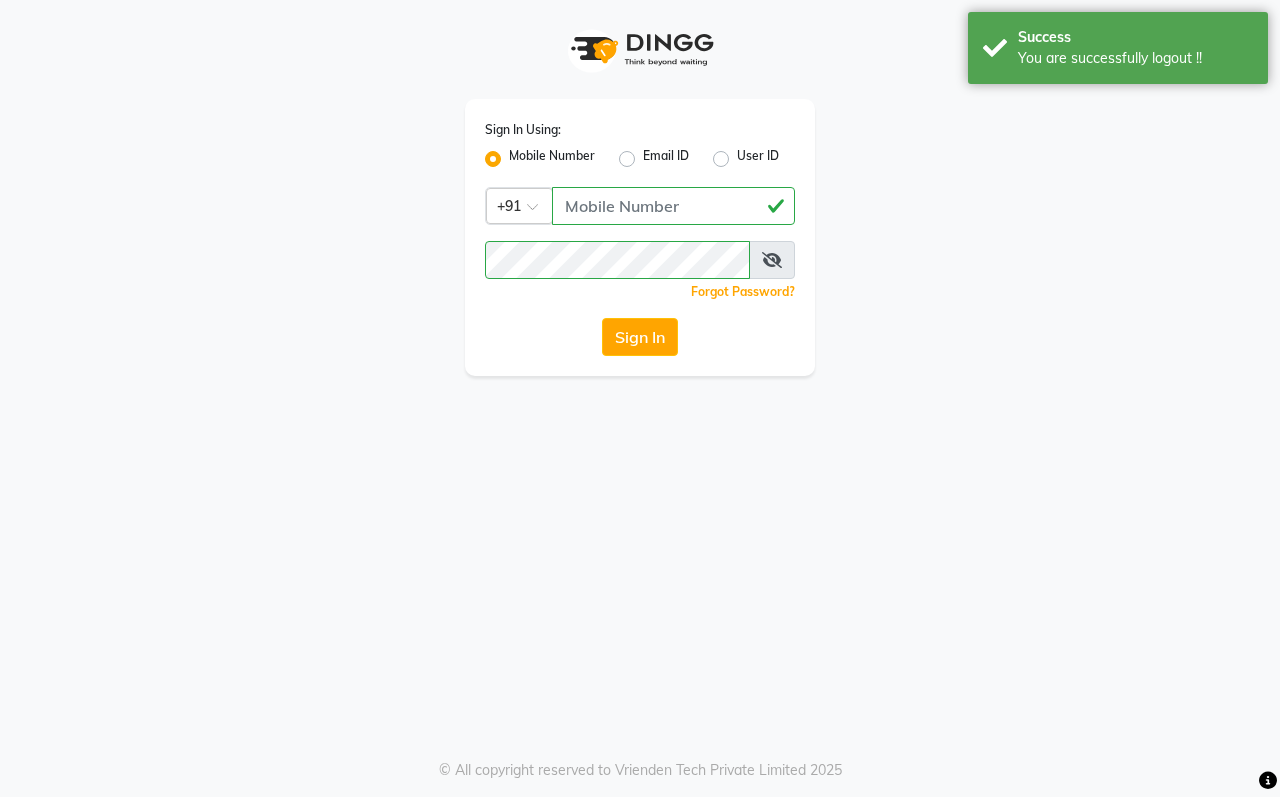click on "Sign In" 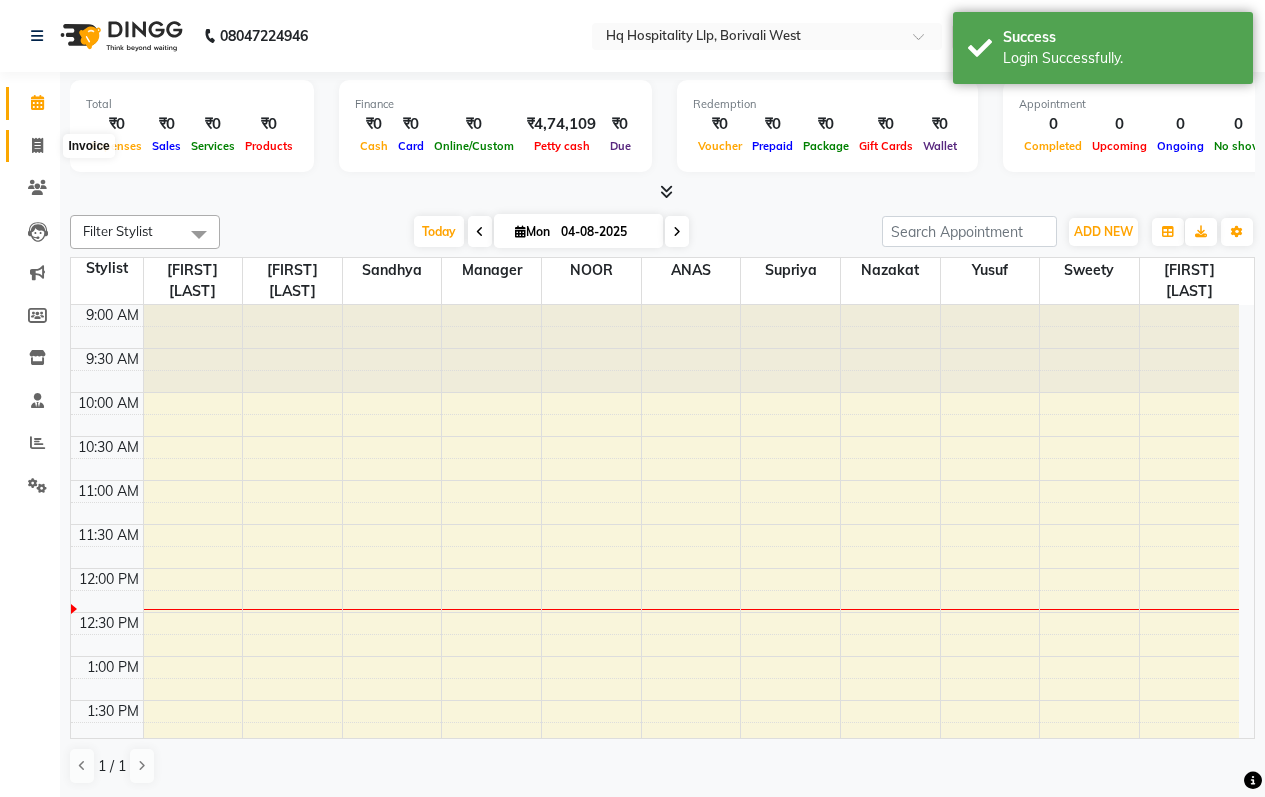 click 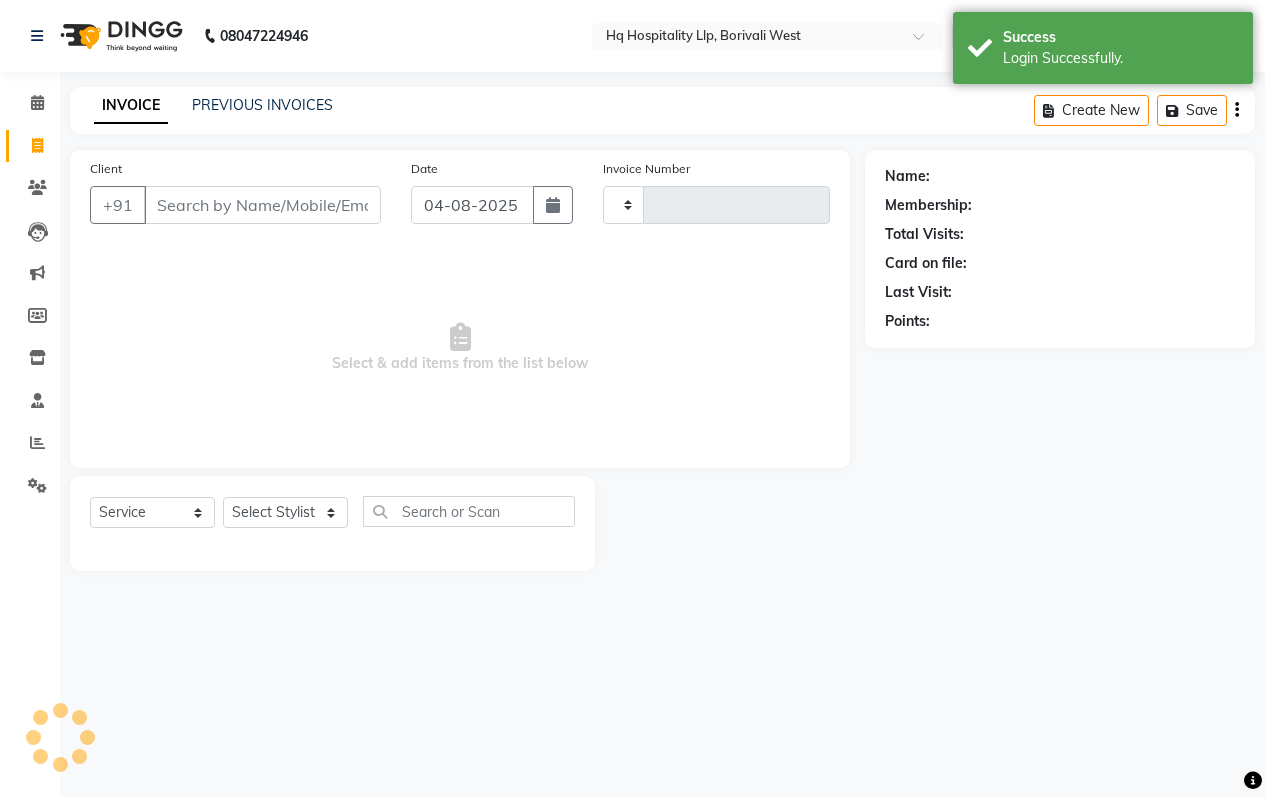 type on "0632" 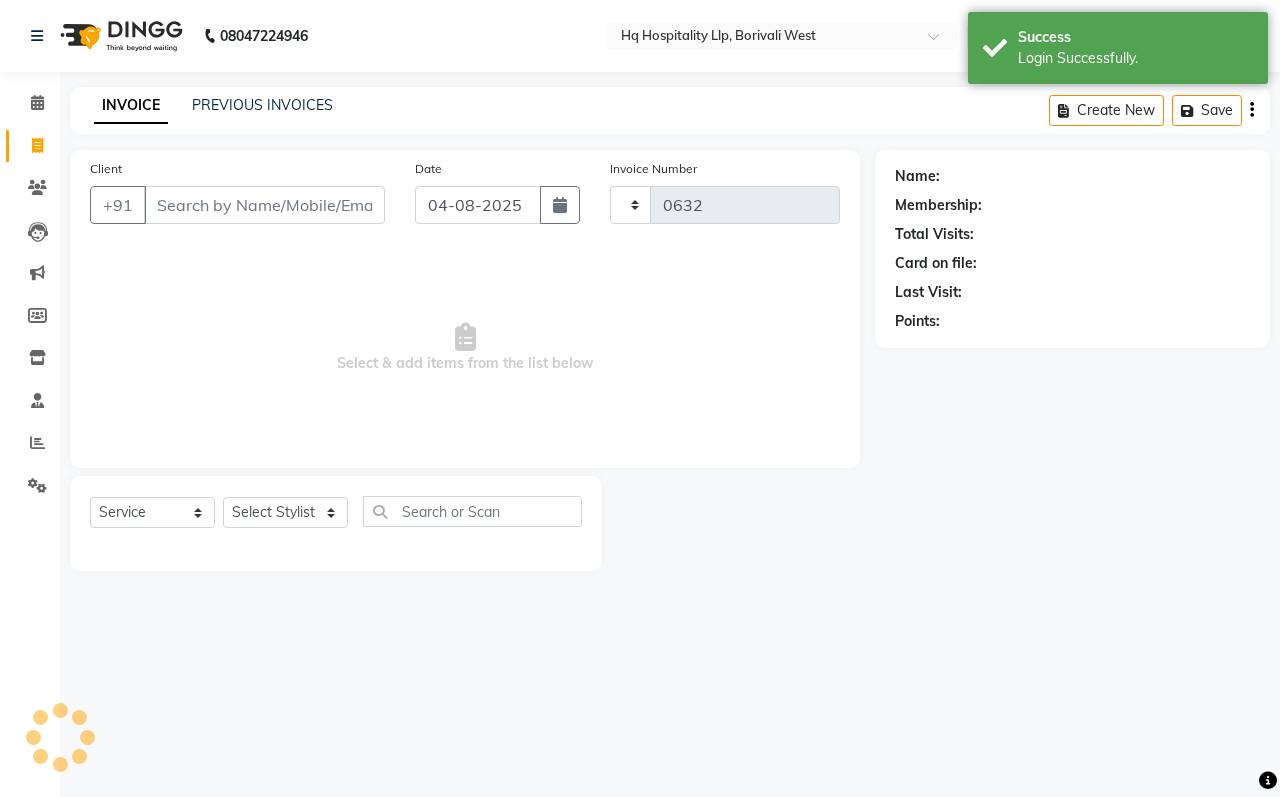 select on "7197" 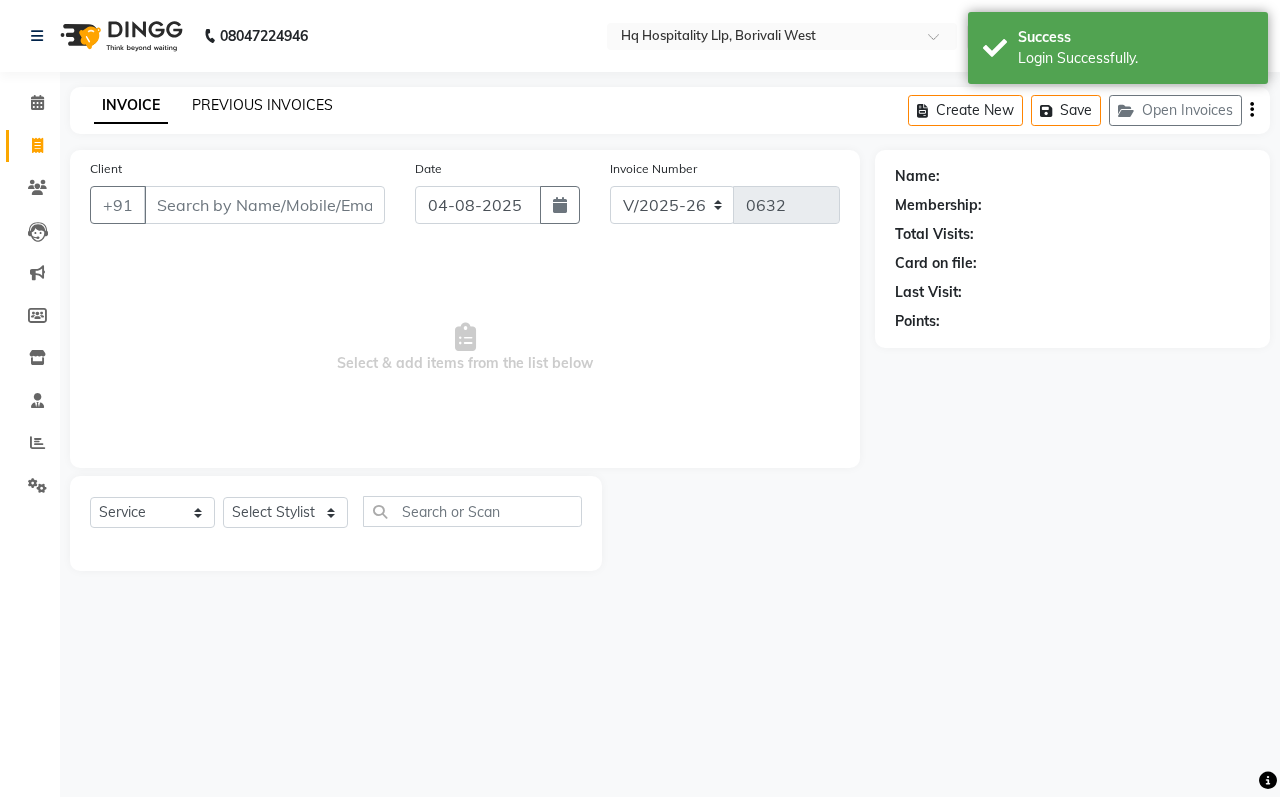 click on "PREVIOUS INVOICES" 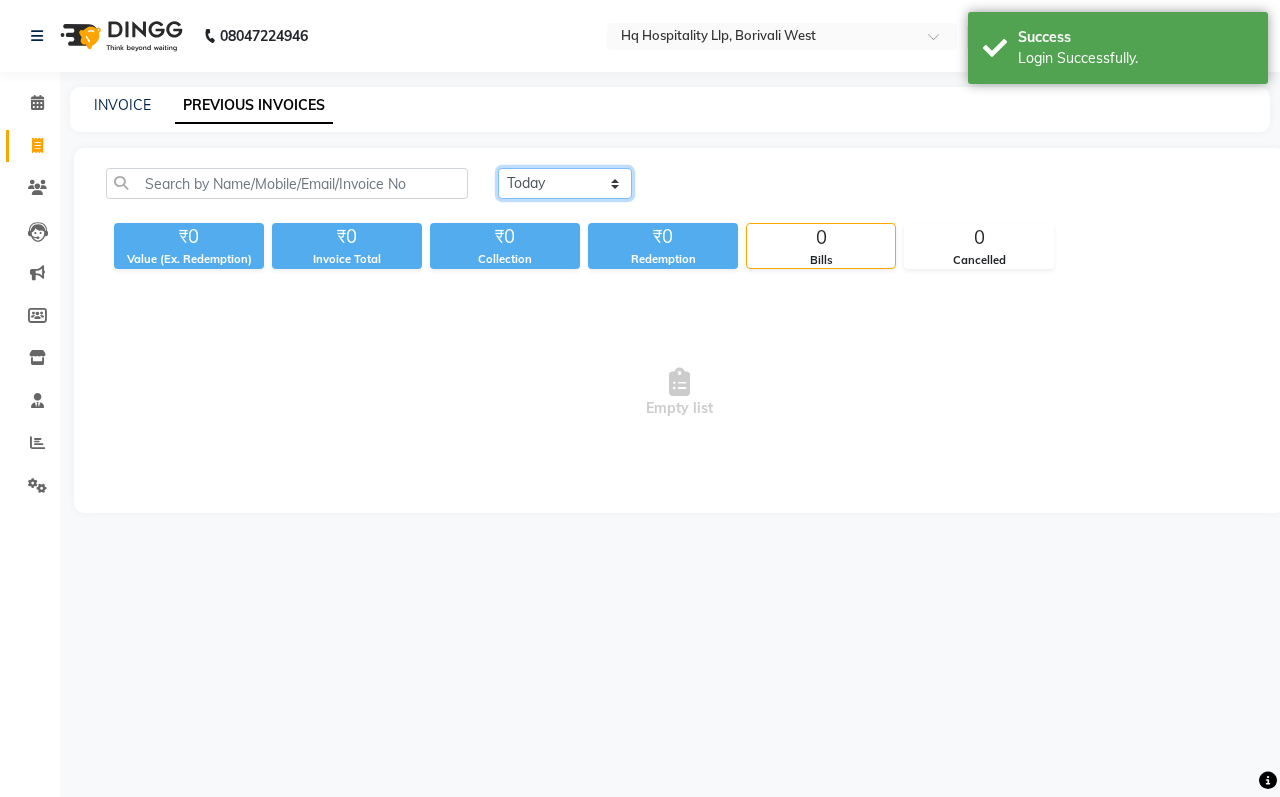 click on "Today Yesterday Custom Range" 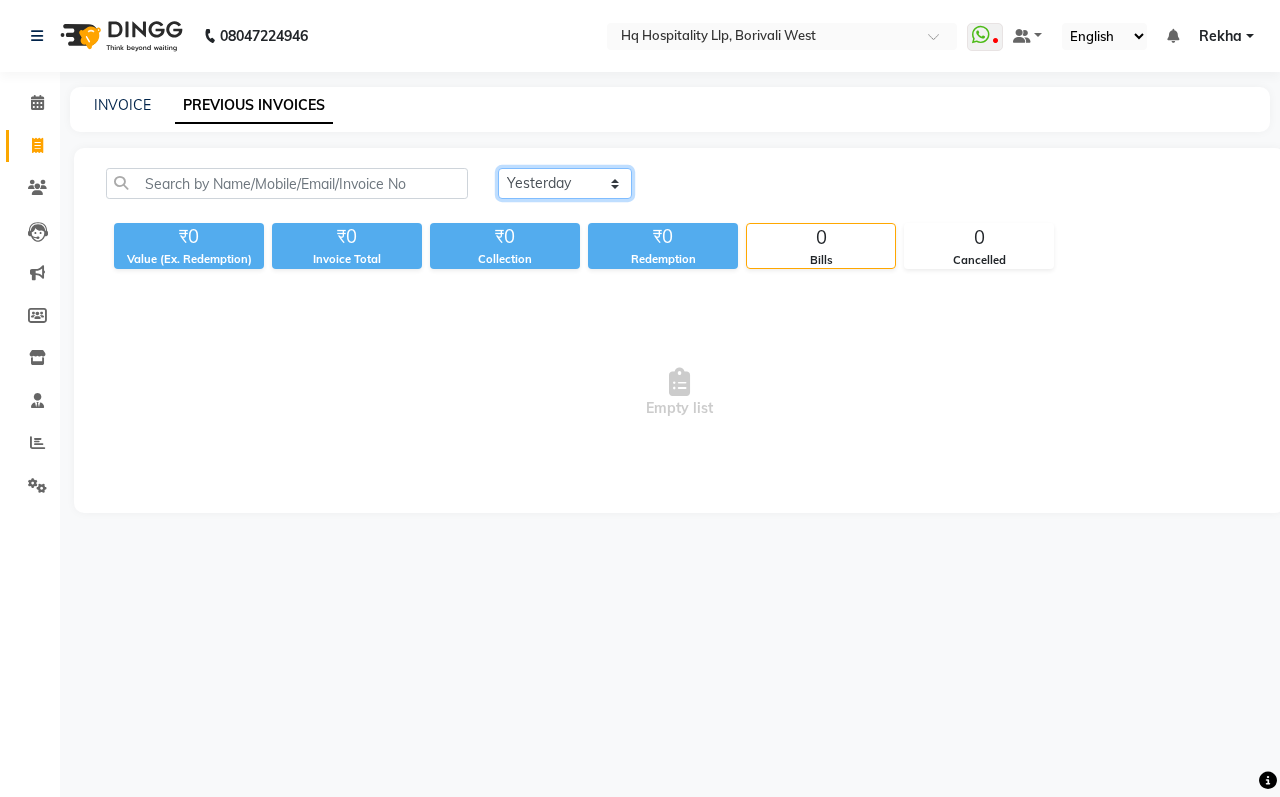 click on "Today Yesterday Custom Range" 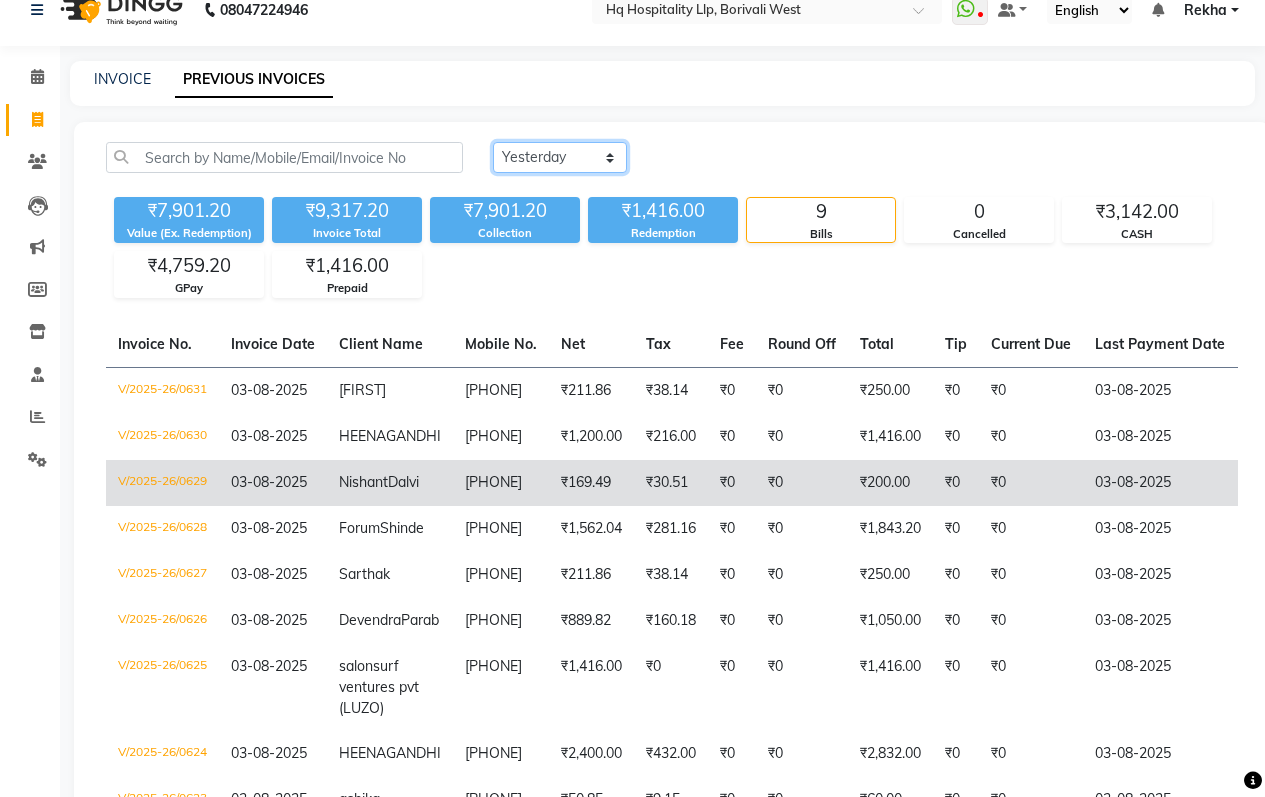 scroll, scrollTop: 0, scrollLeft: 0, axis: both 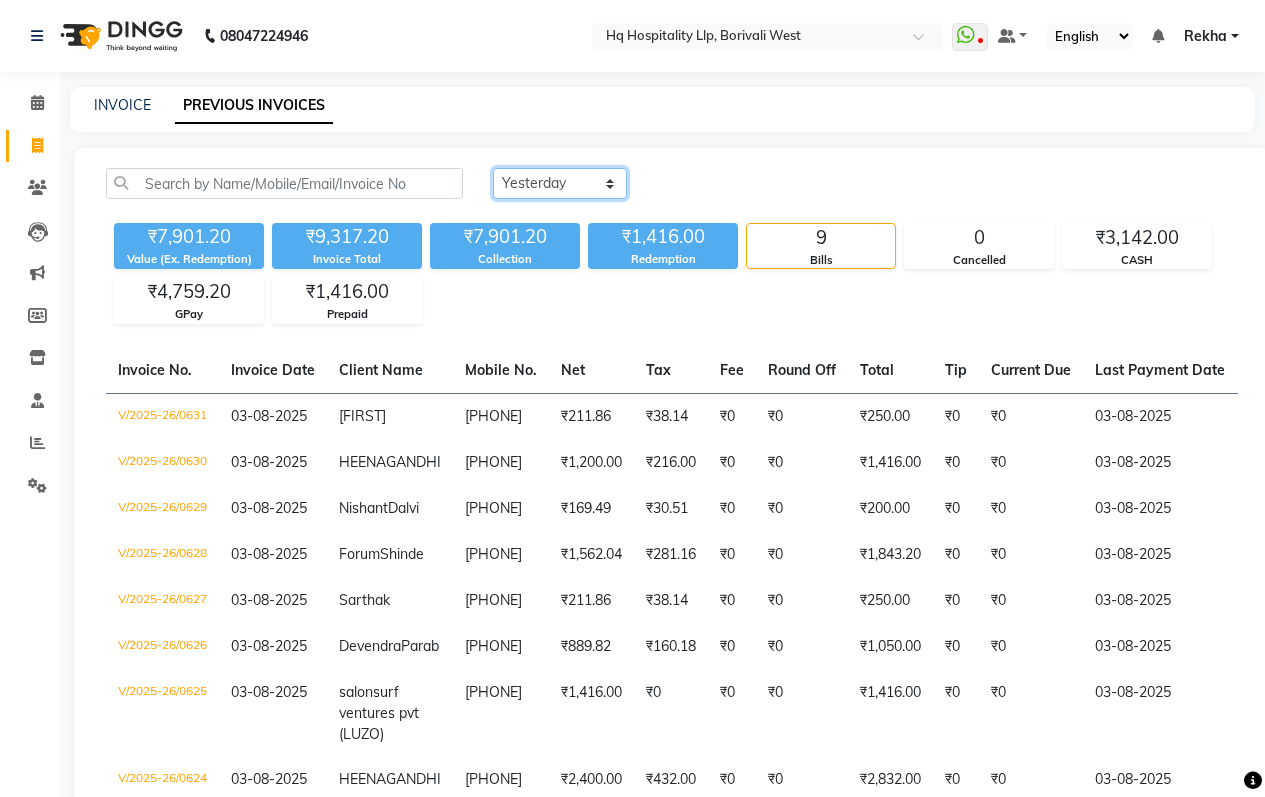 click on "Today Yesterday Custom Range" 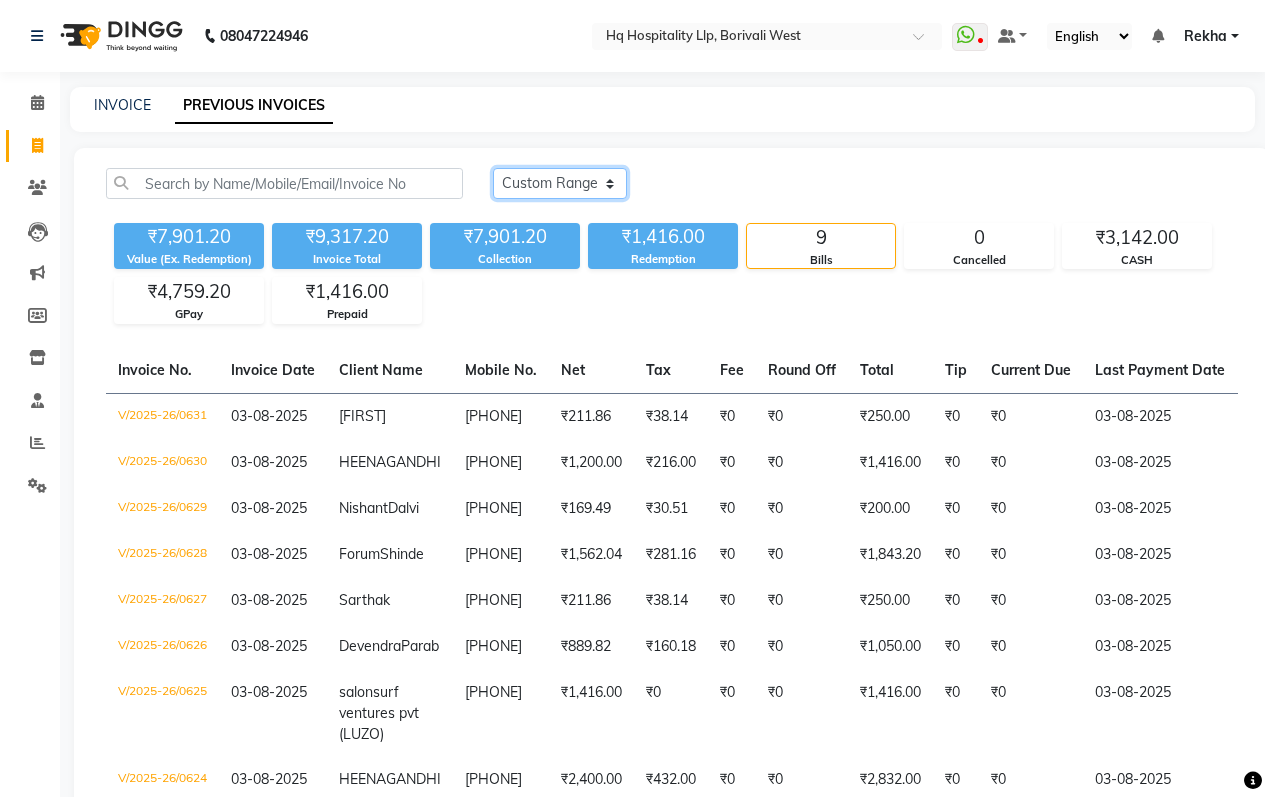 click on "Today Yesterday Custom Range" 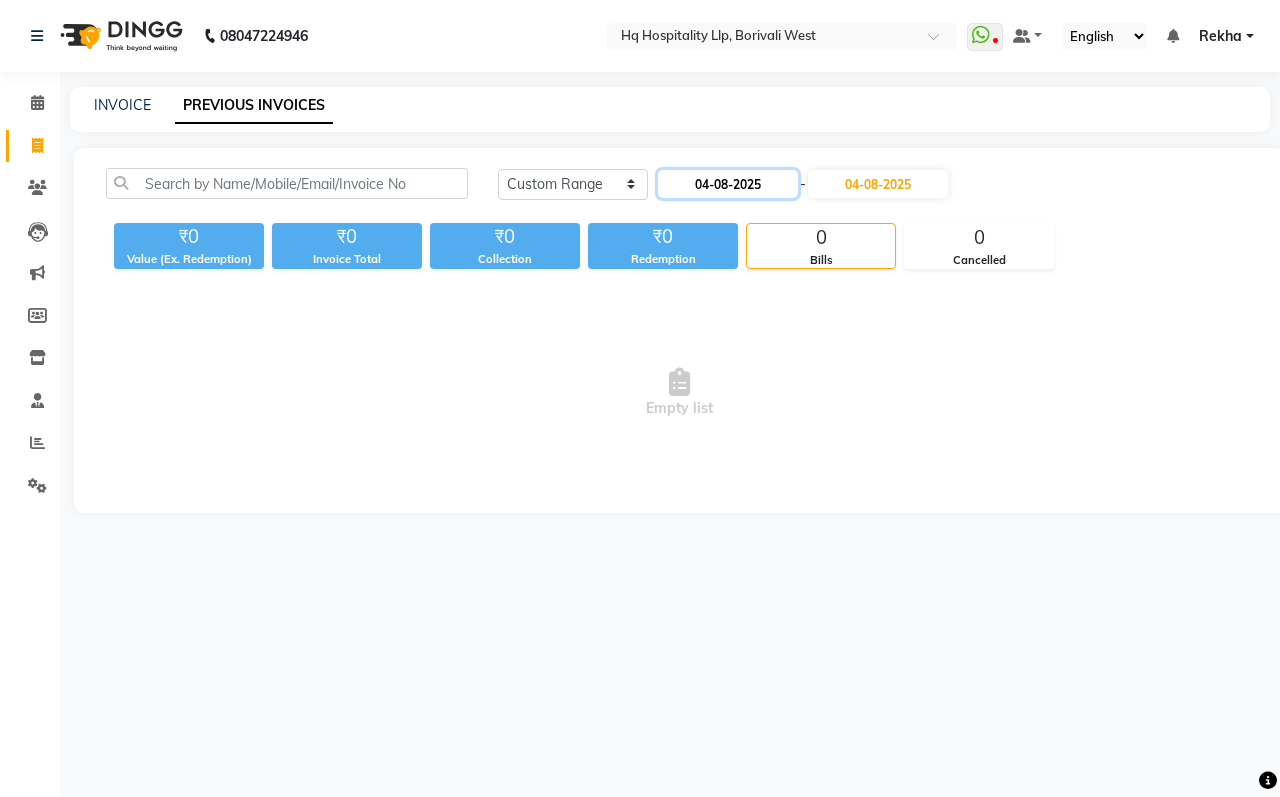 click on "04-08-2025" 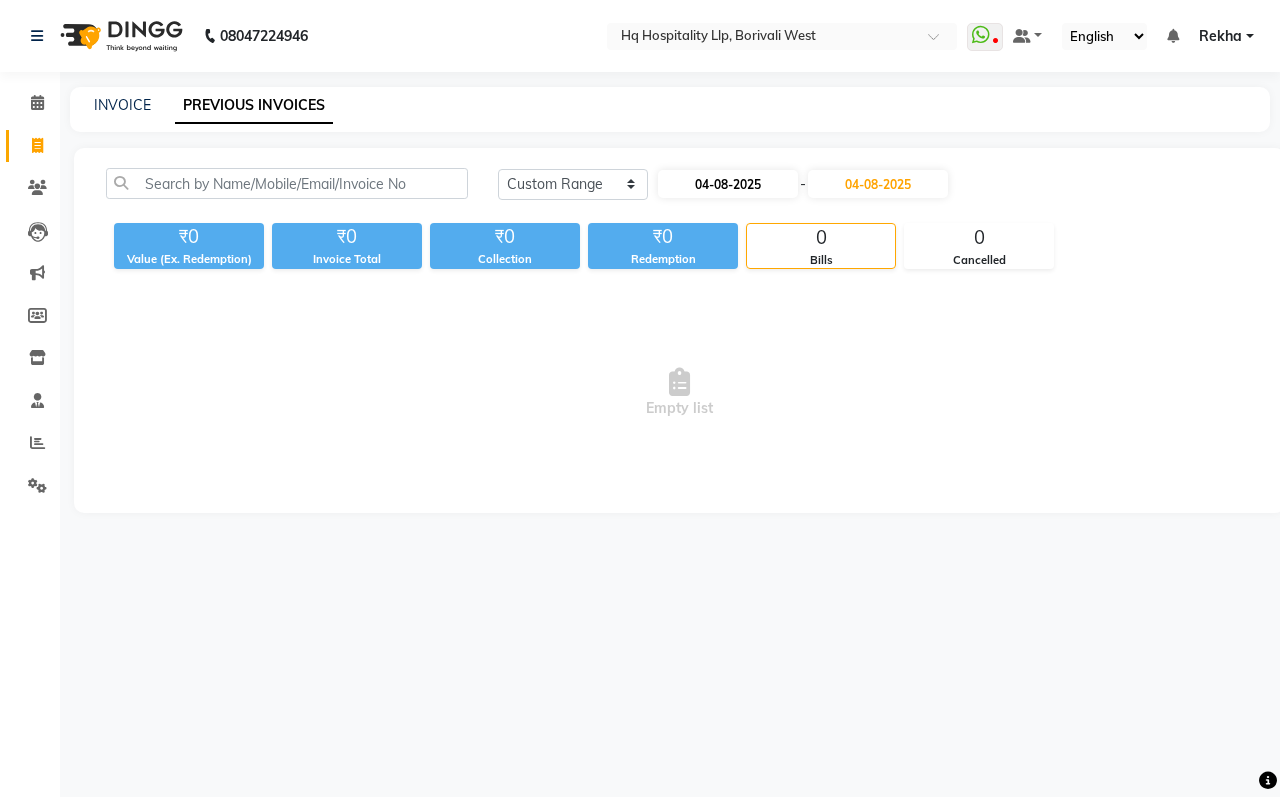 select on "8" 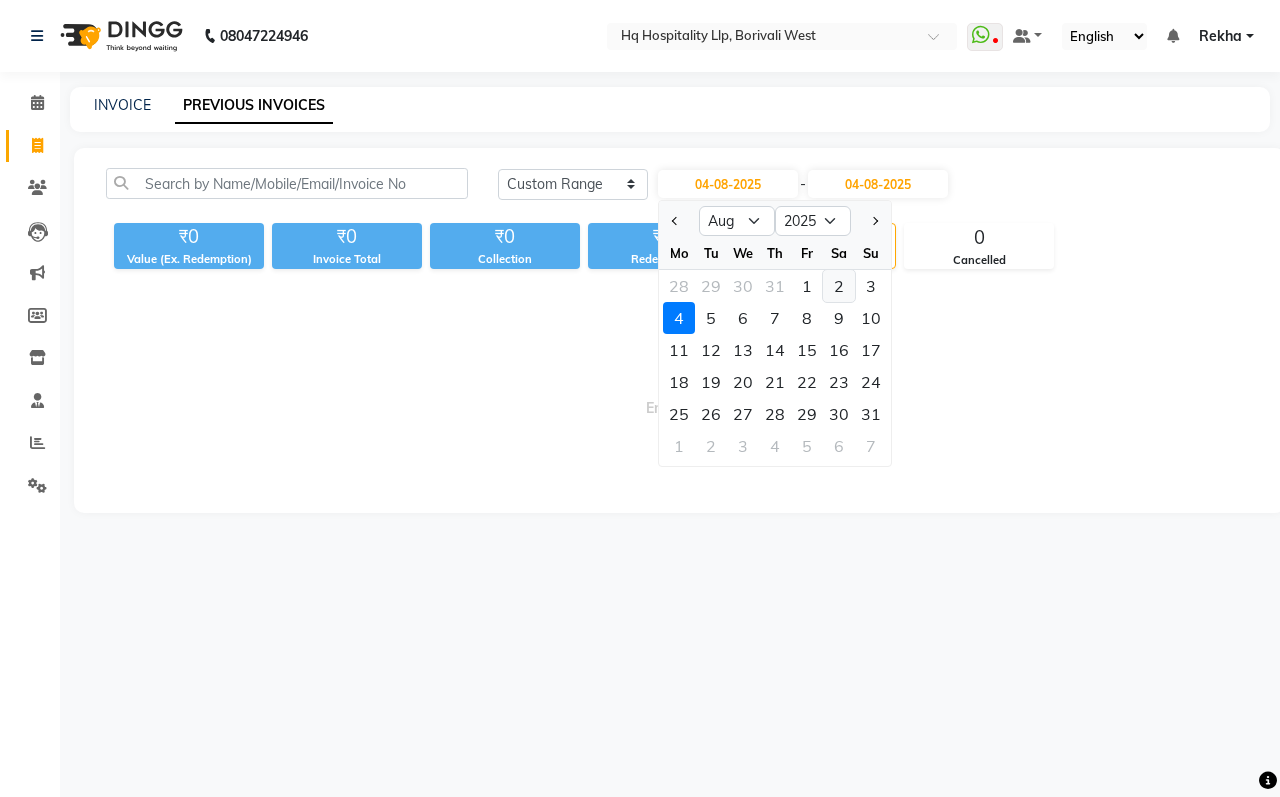 click on "2" 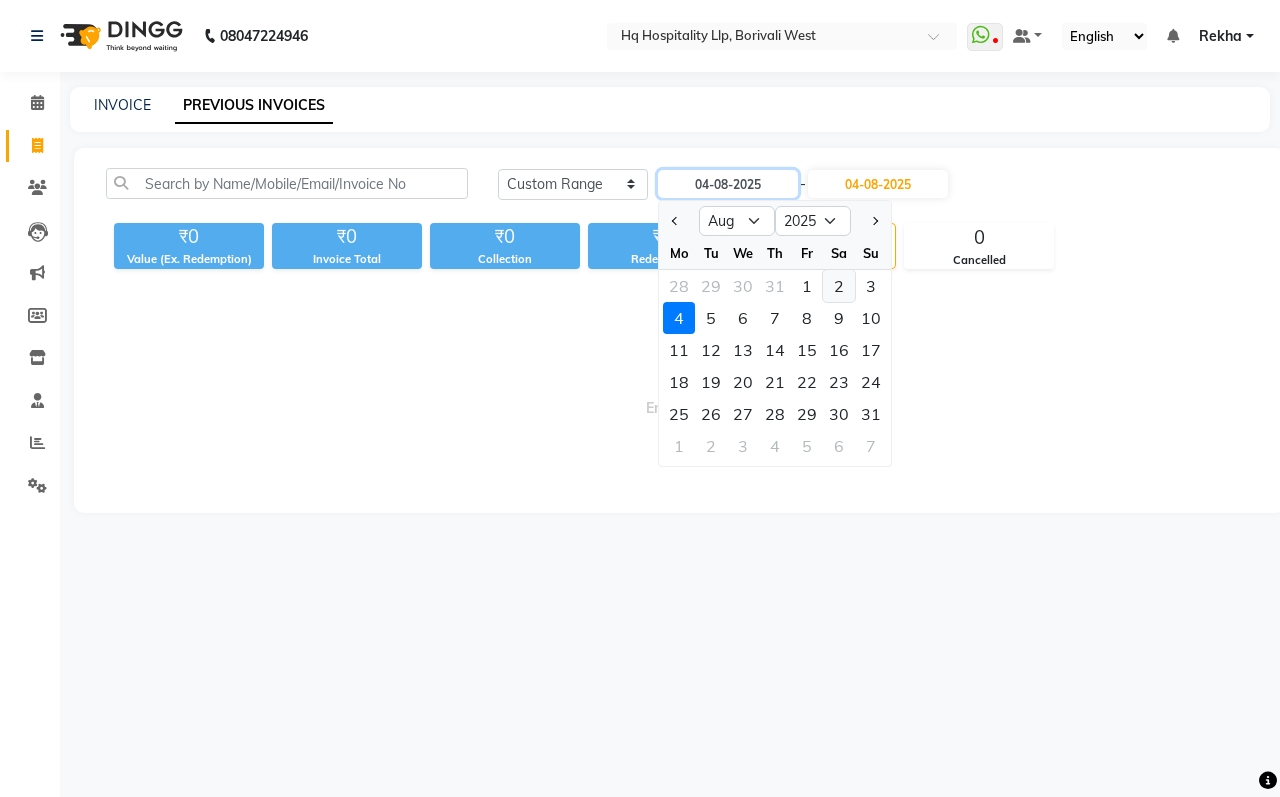 type on "02-08-2025" 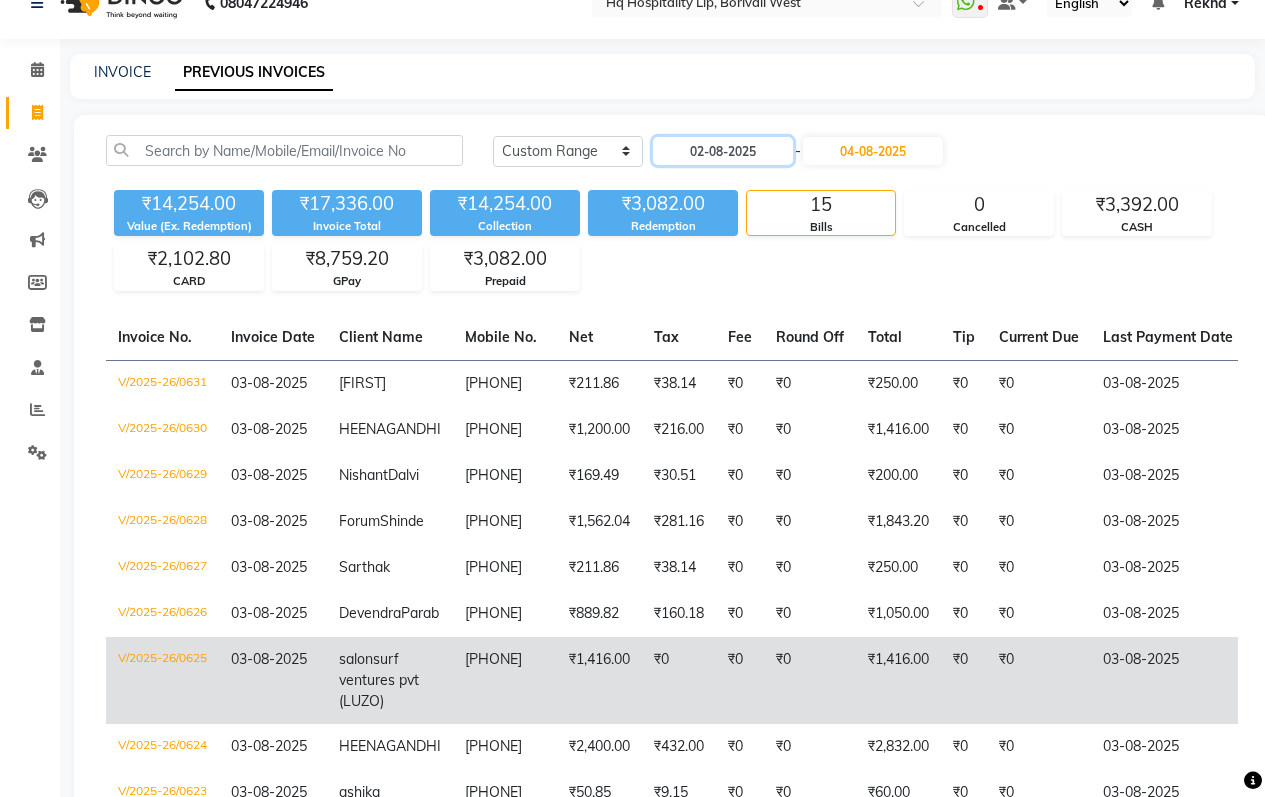 scroll, scrollTop: 0, scrollLeft: 0, axis: both 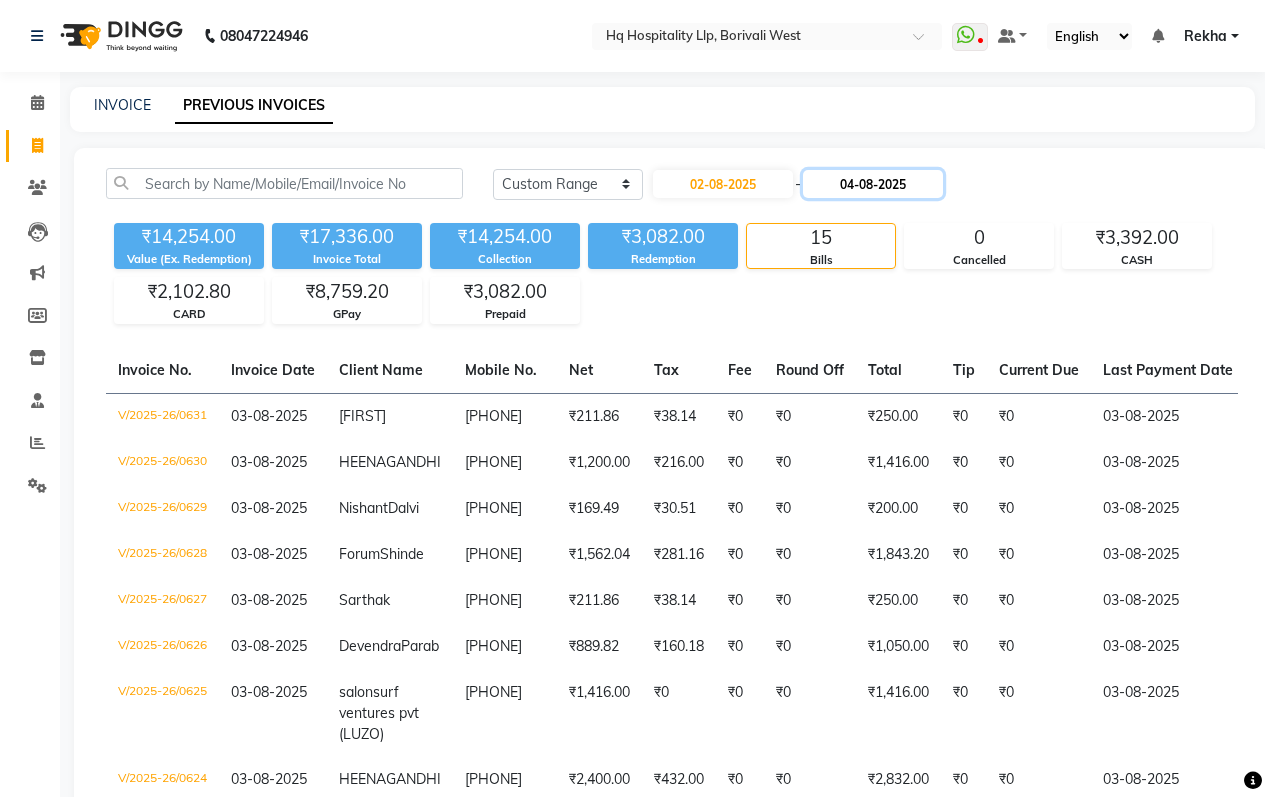 click on "04-08-2025" 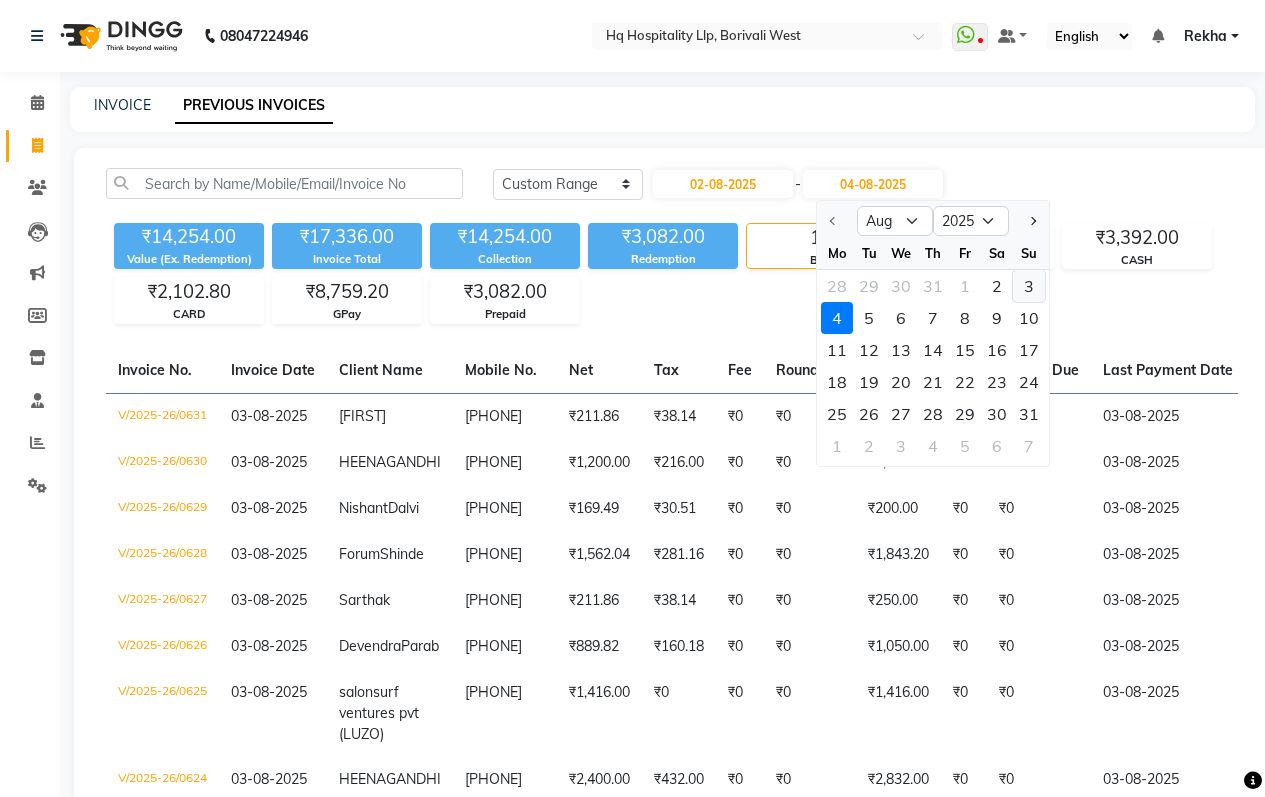 click on "3" 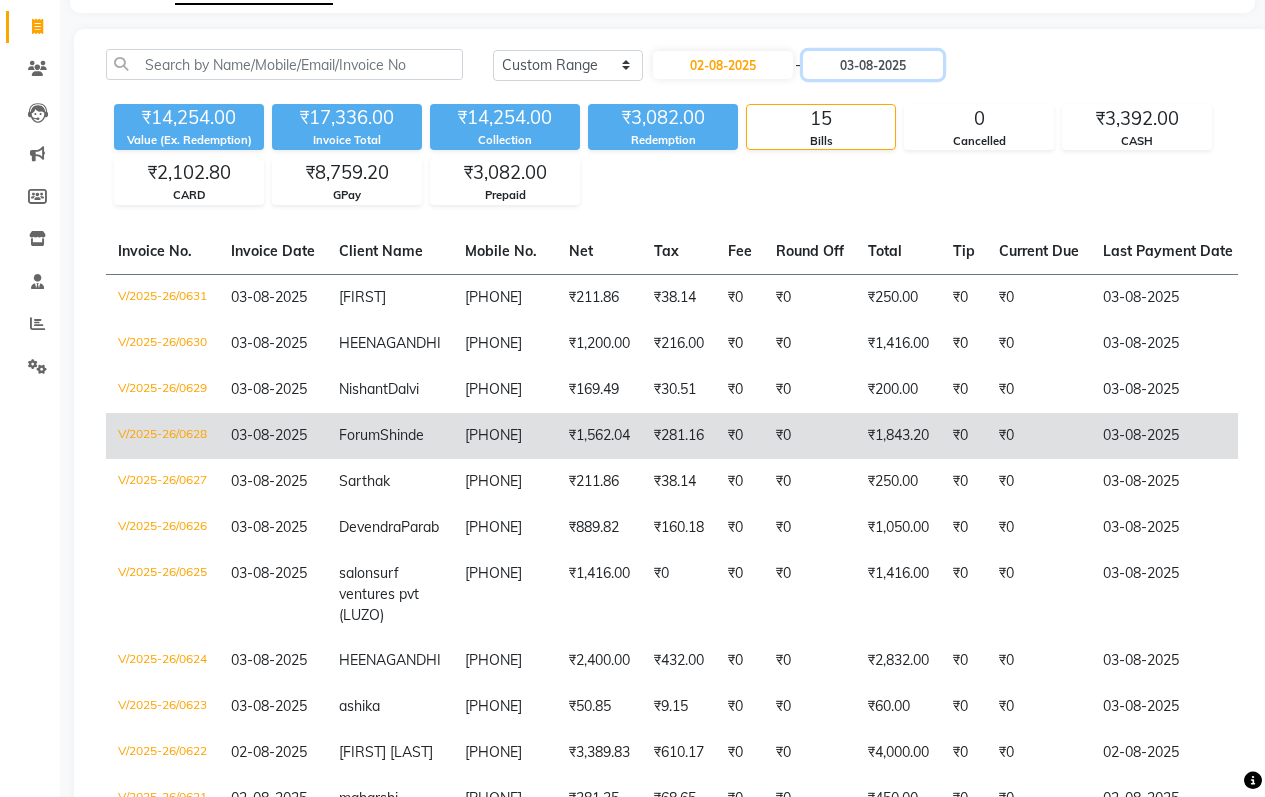 scroll, scrollTop: 0, scrollLeft: 0, axis: both 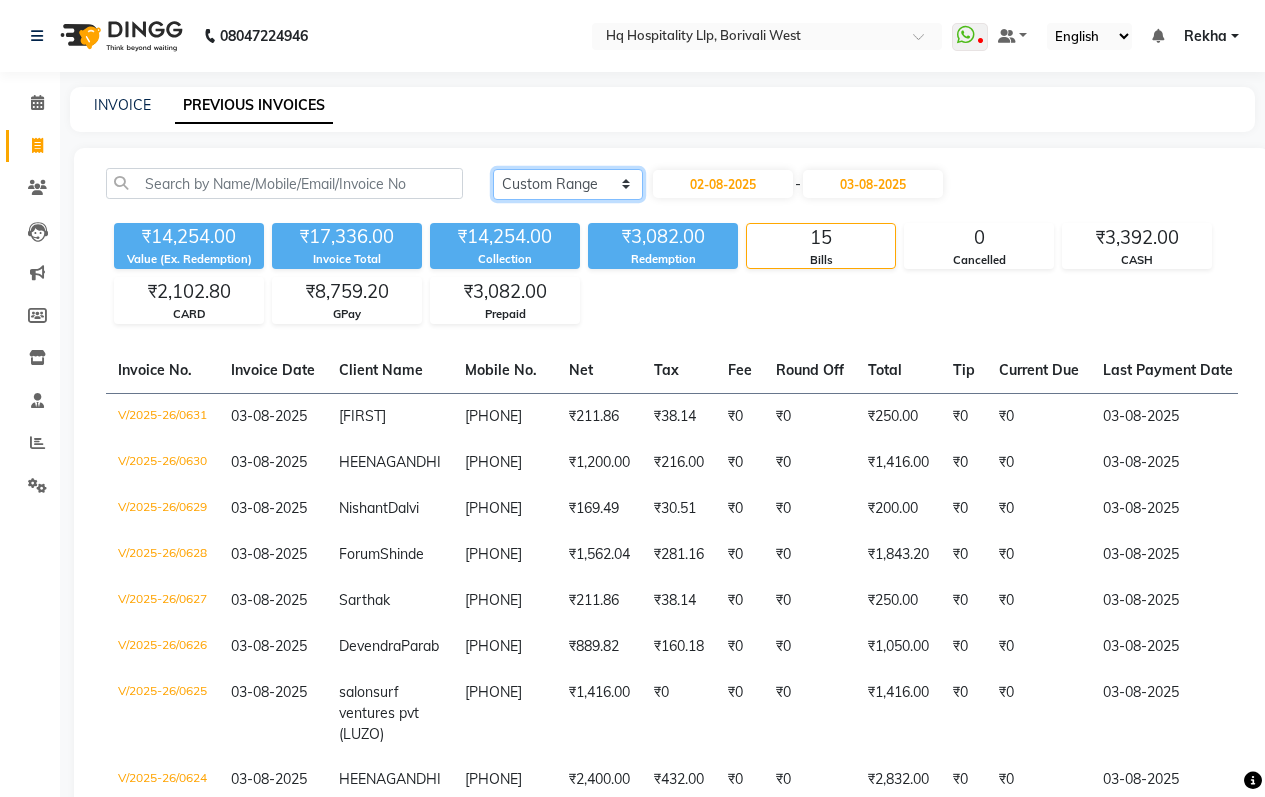click on "Today Yesterday Custom Range" 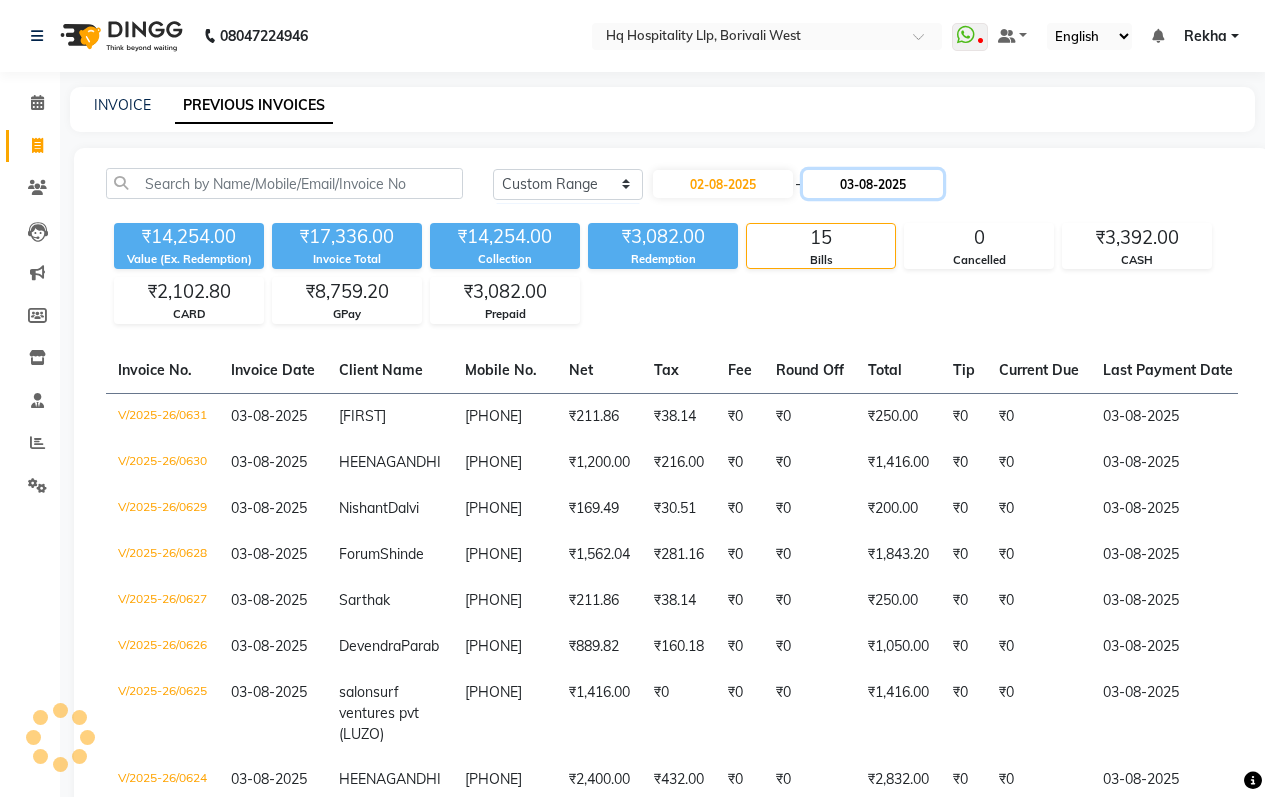 click on "03-08-2025" 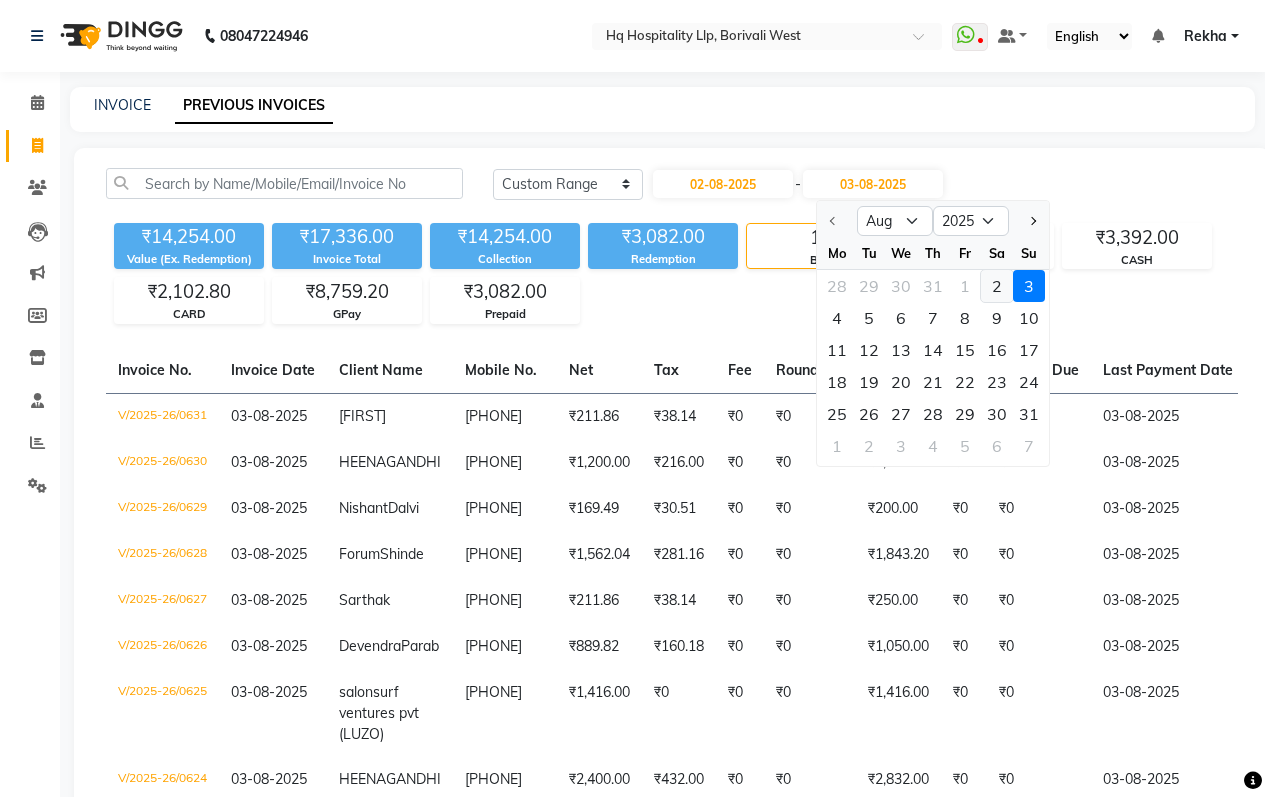 click on "2" 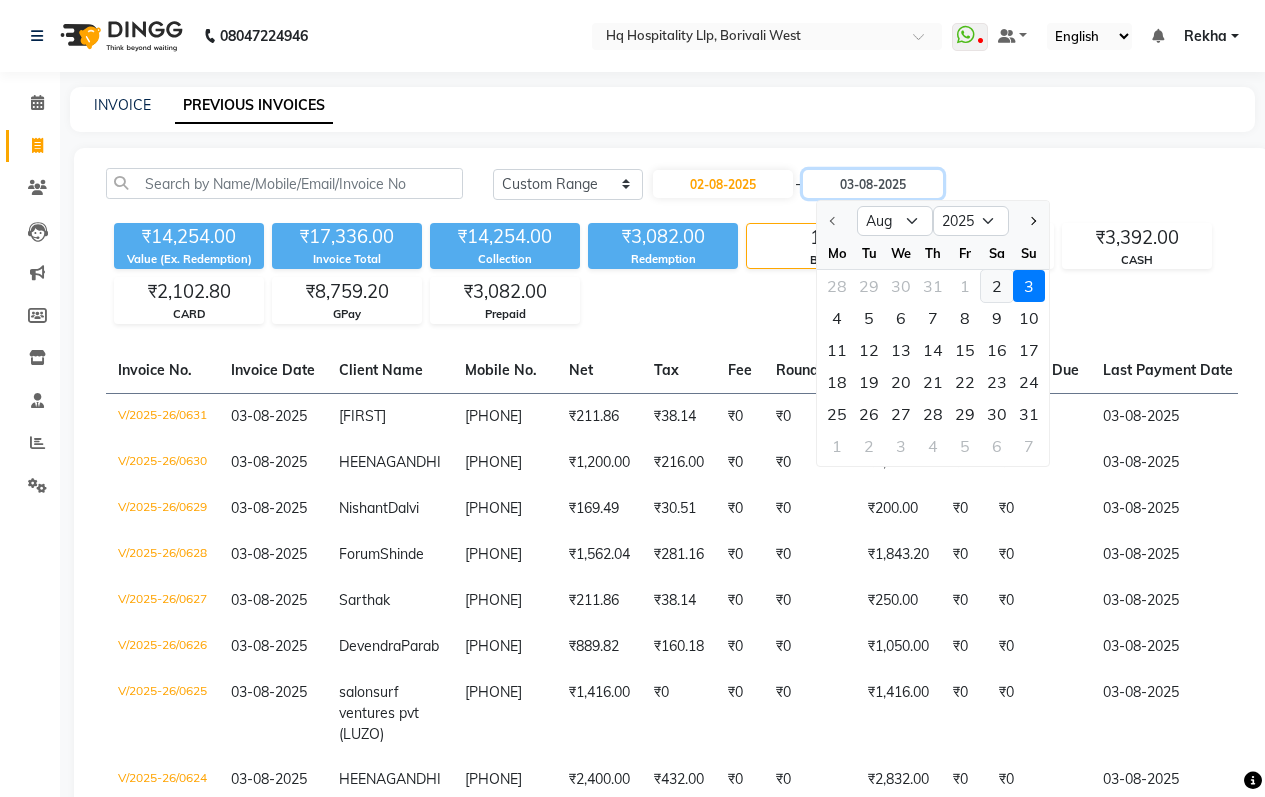 type on "02-08-2025" 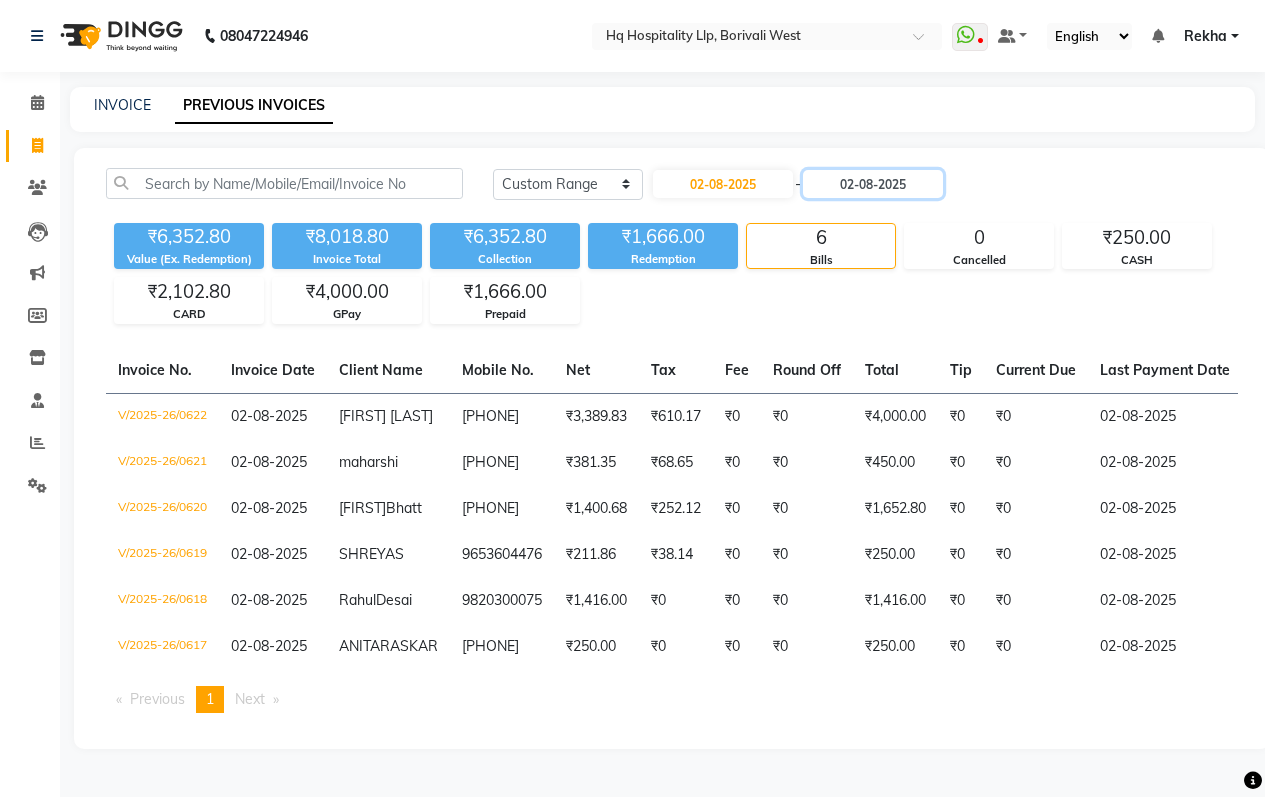 scroll, scrollTop: 57, scrollLeft: 0, axis: vertical 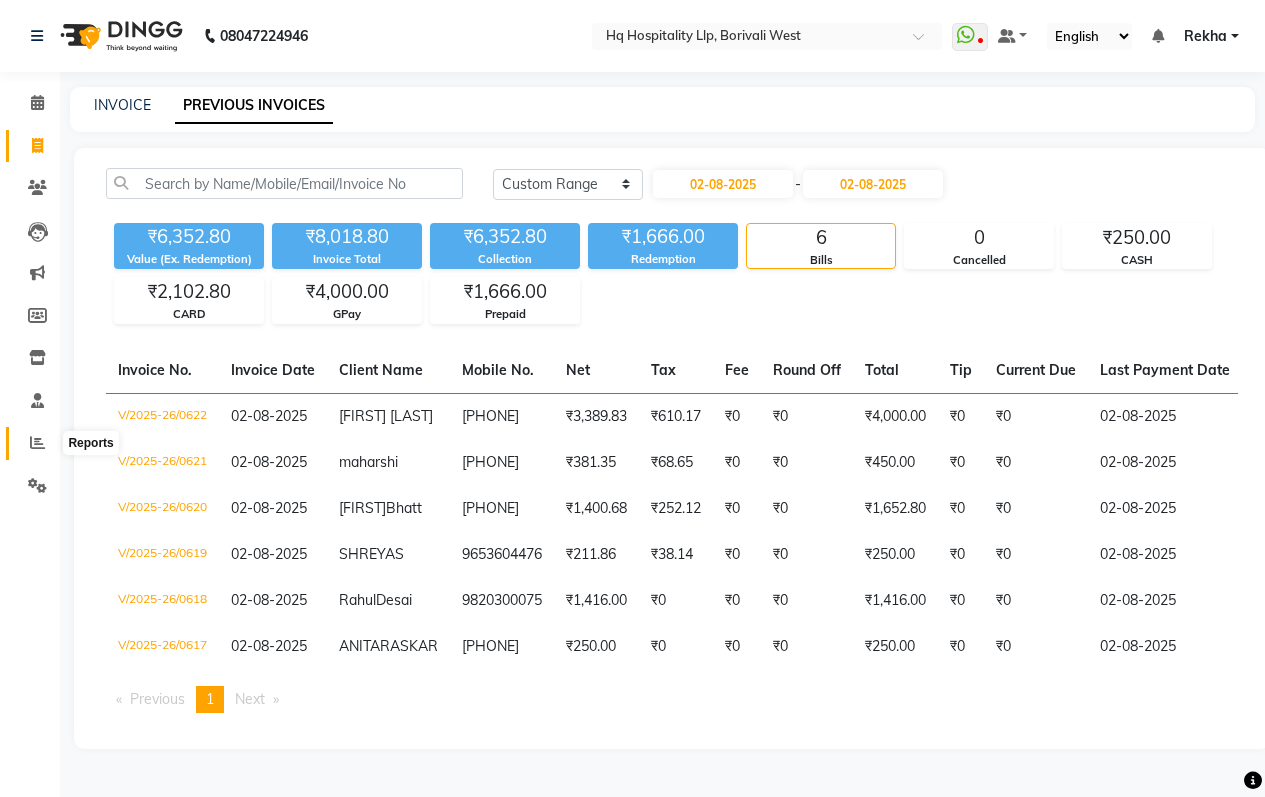 click 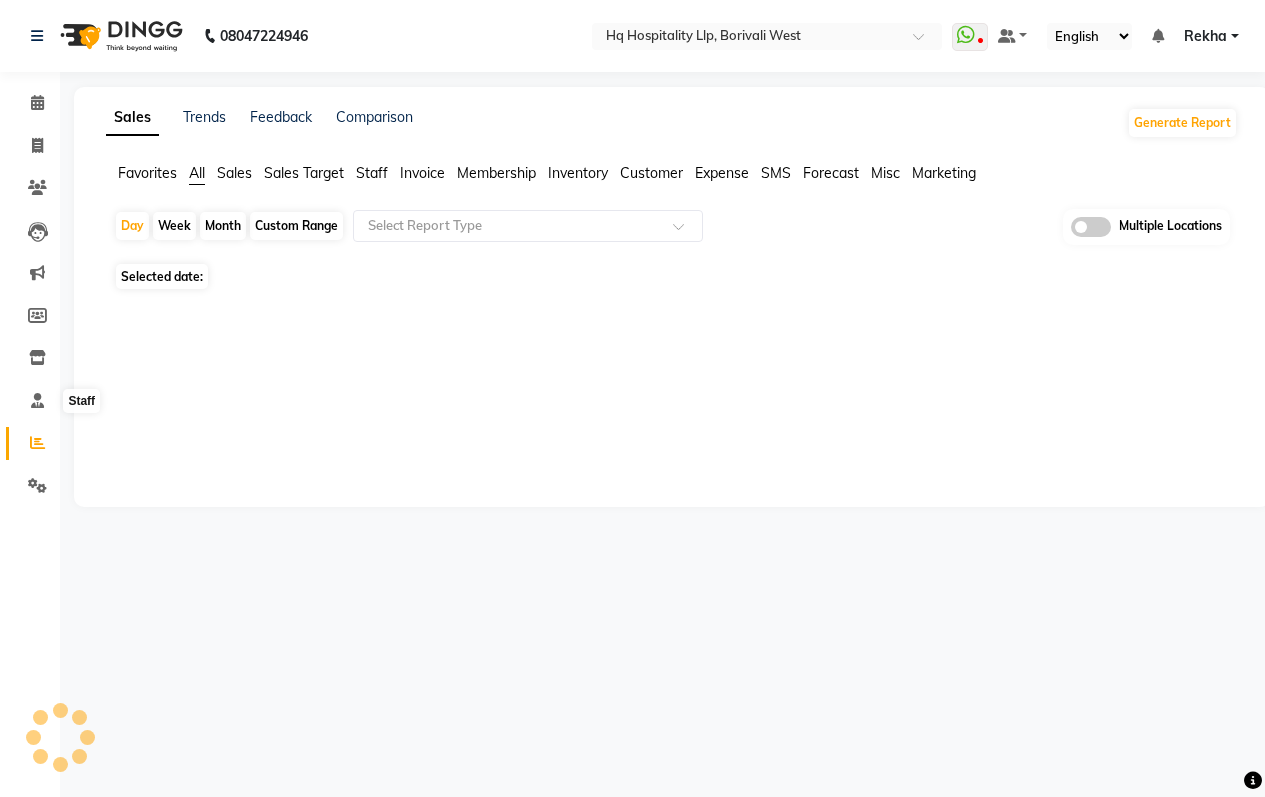 scroll, scrollTop: 0, scrollLeft: 0, axis: both 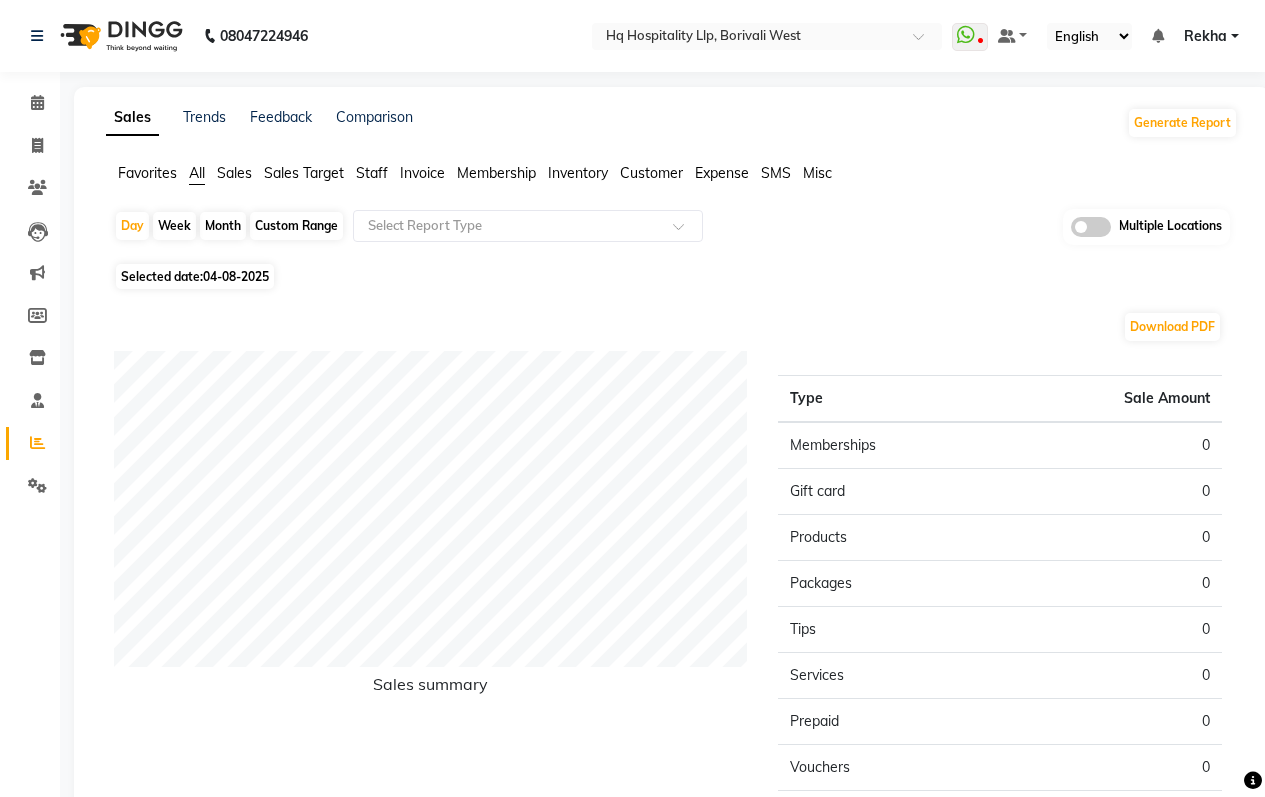 click on "Staff" 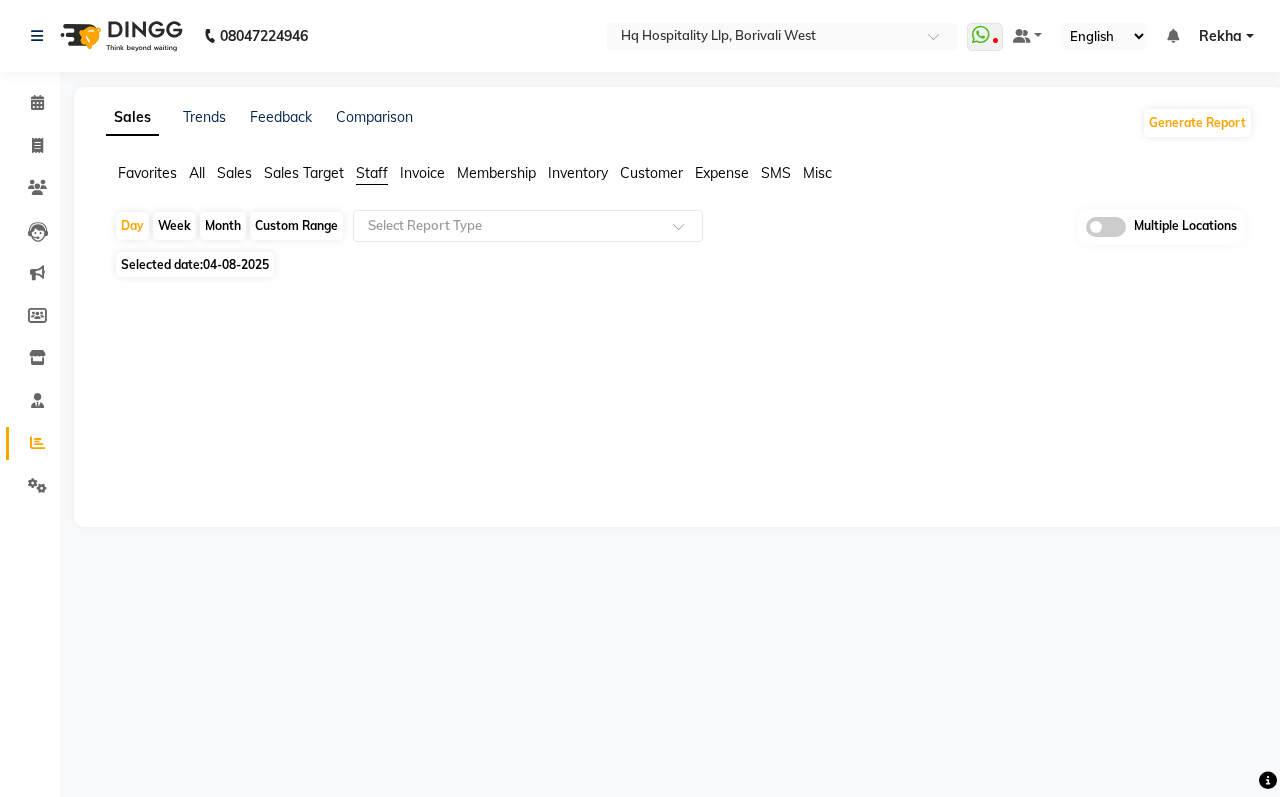 click on "Month" 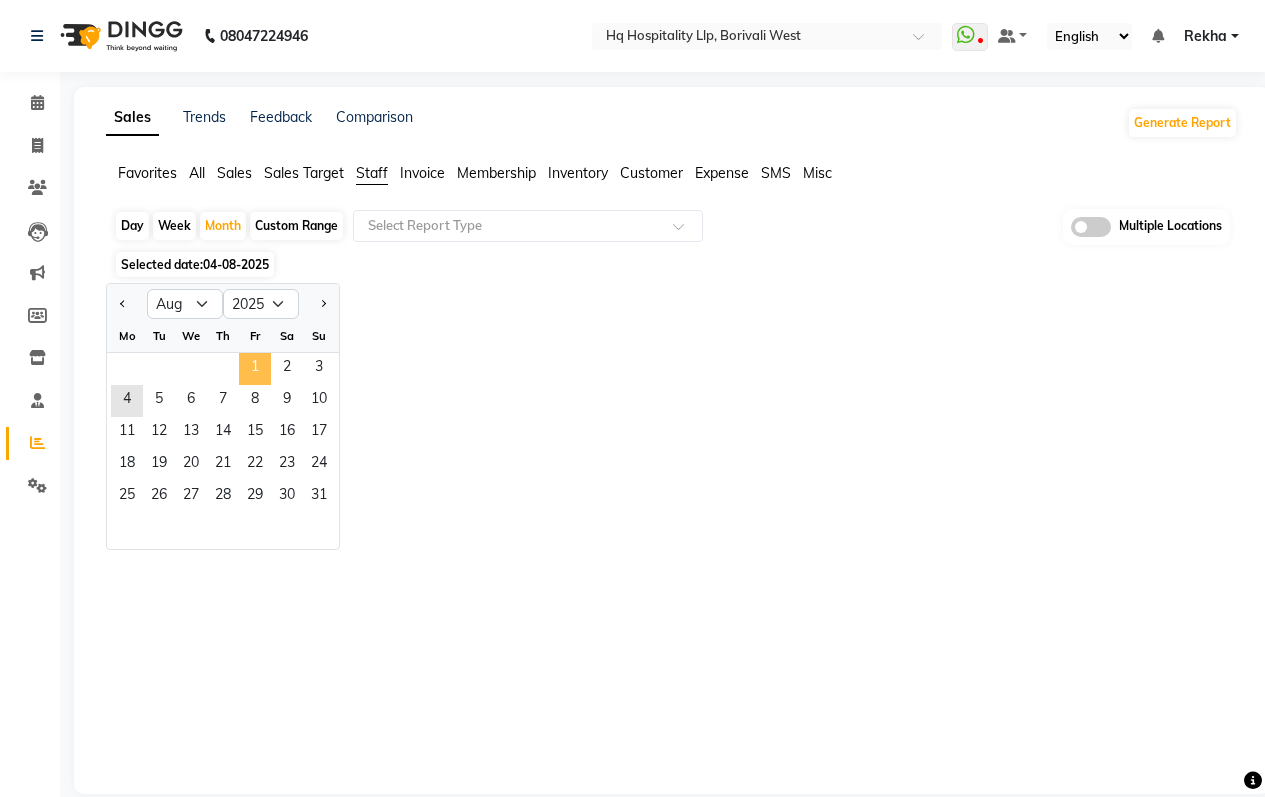 click on "1" 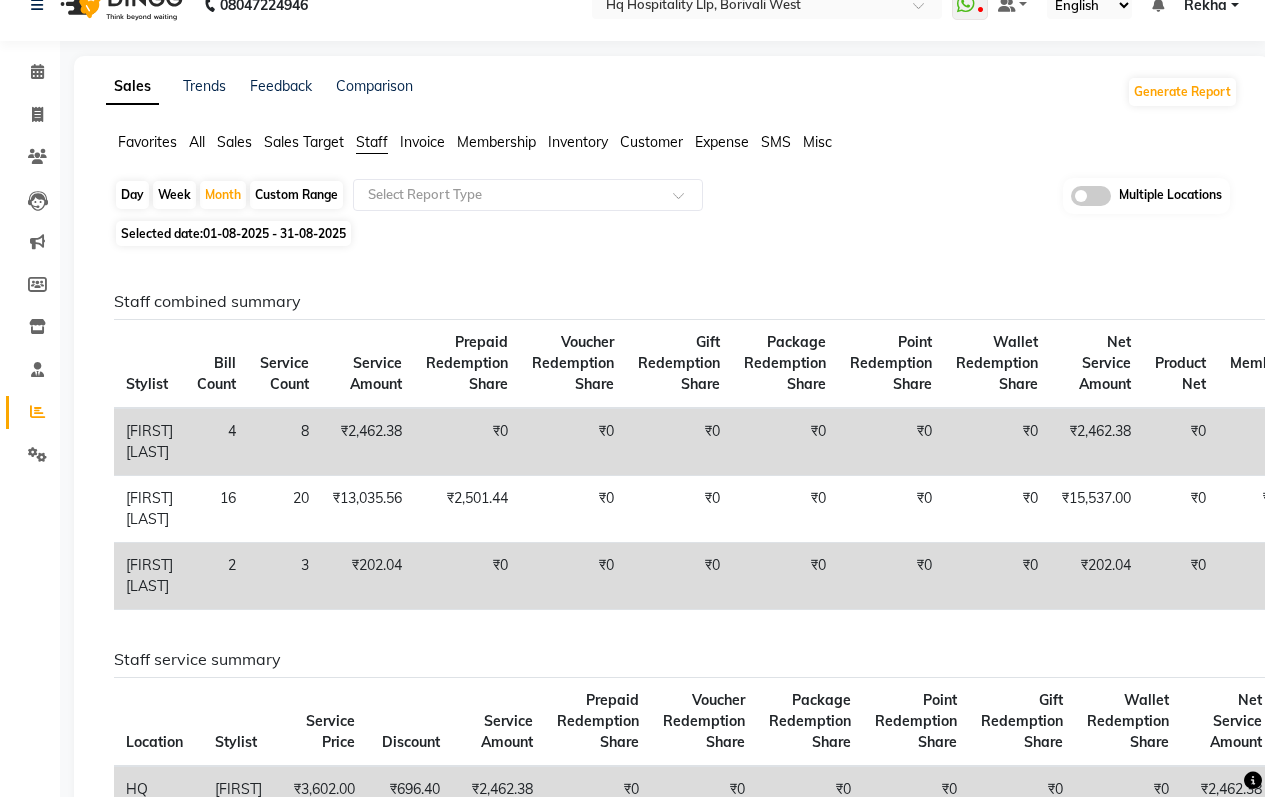 scroll, scrollTop: 0, scrollLeft: 0, axis: both 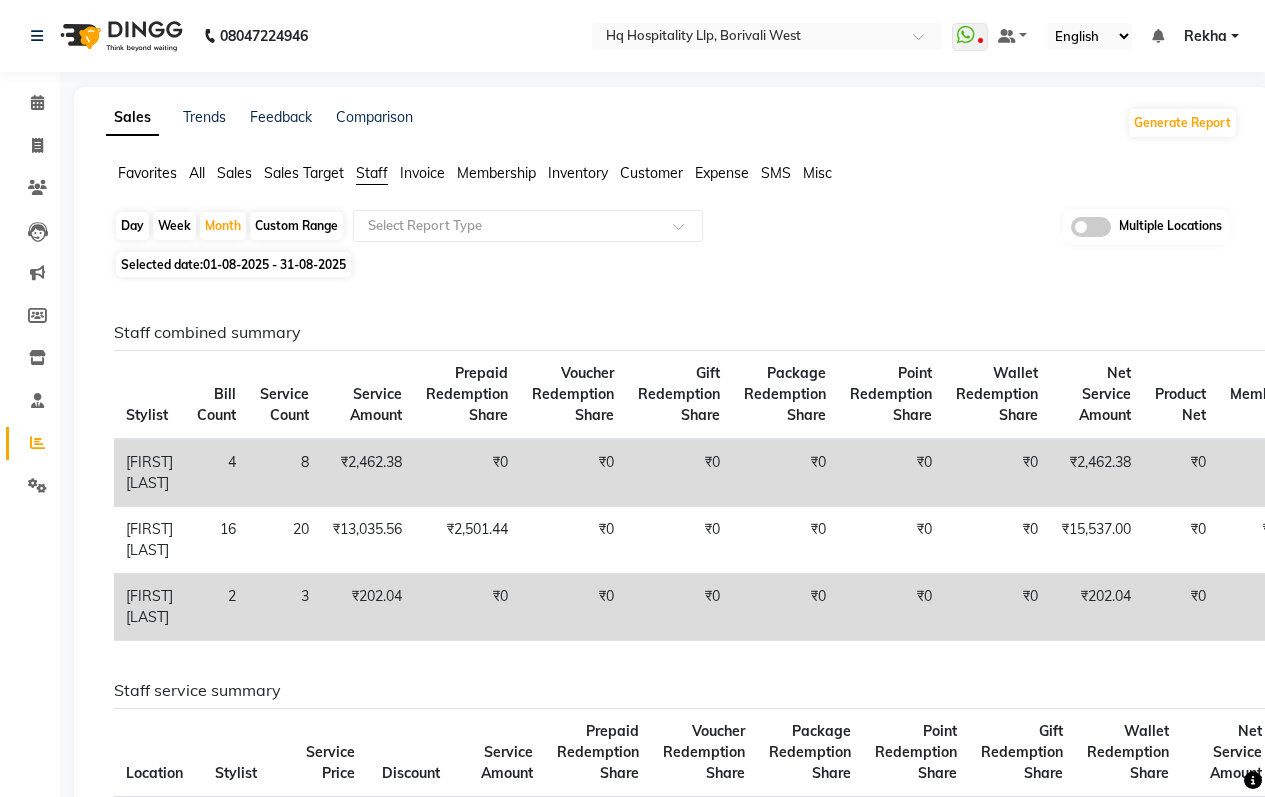 click on "Staff" 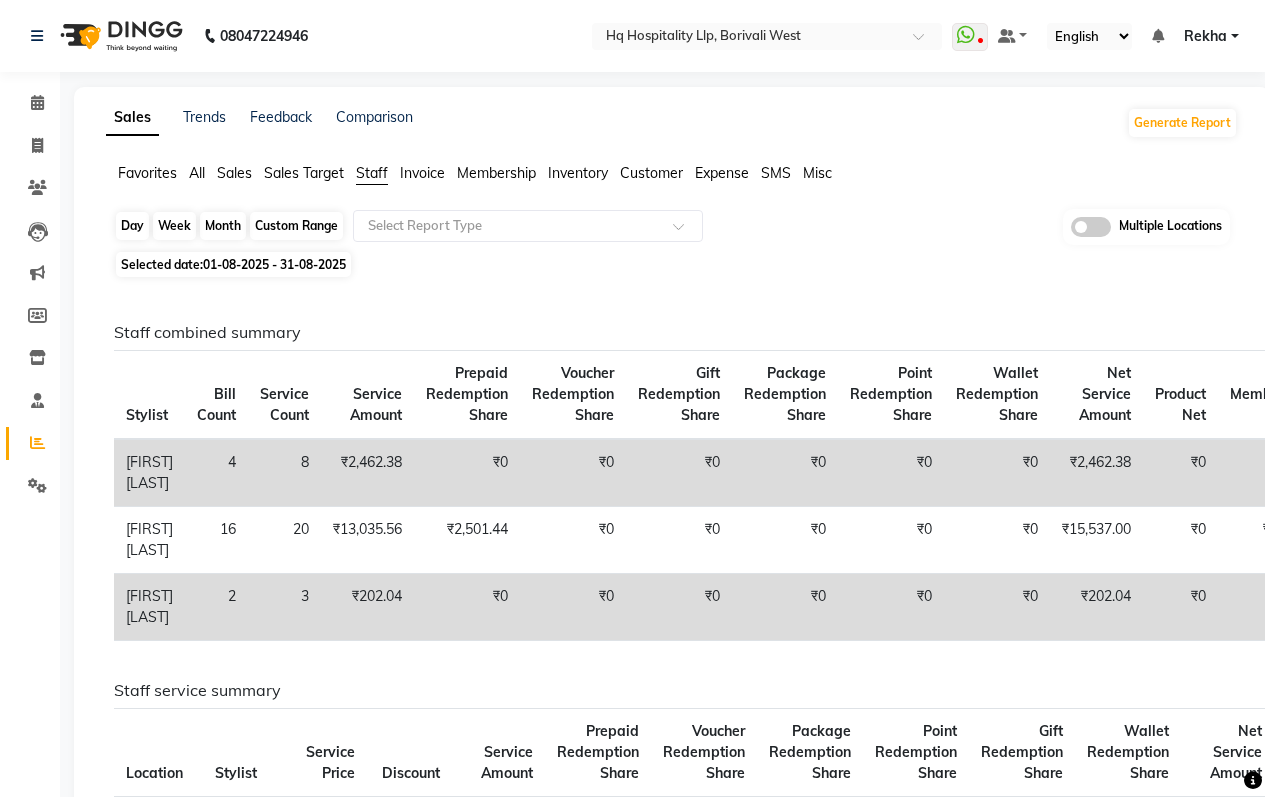 click on "Month" 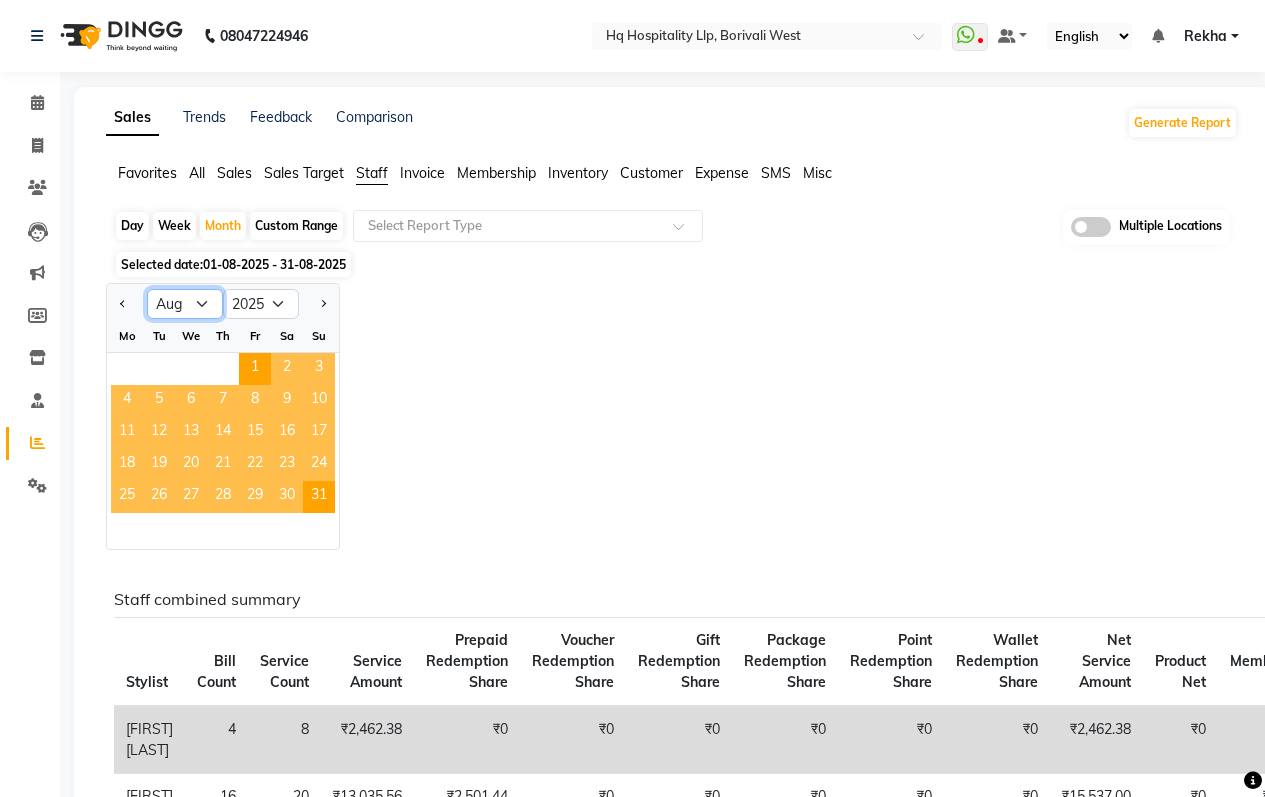 click on "Jan Feb Mar Apr May Jun Jul Aug Sep Oct Nov Dec" 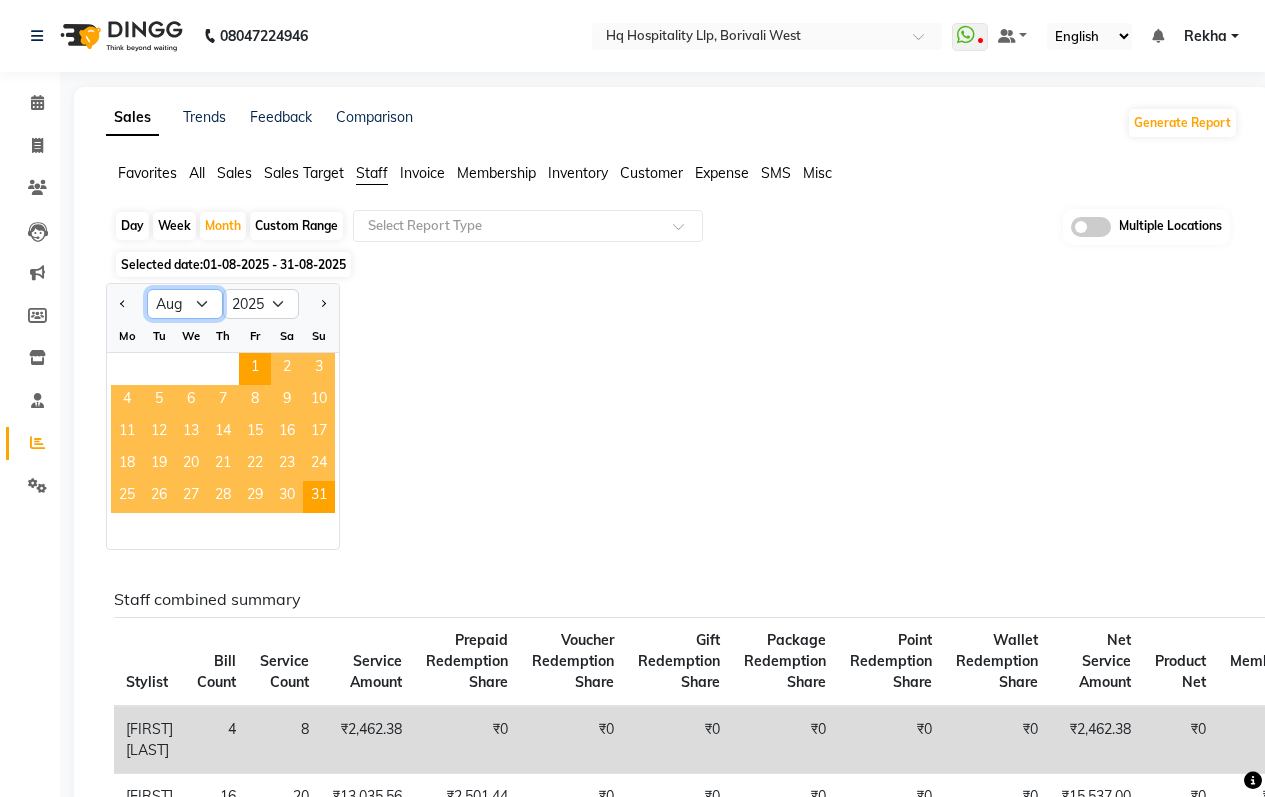 select on "7" 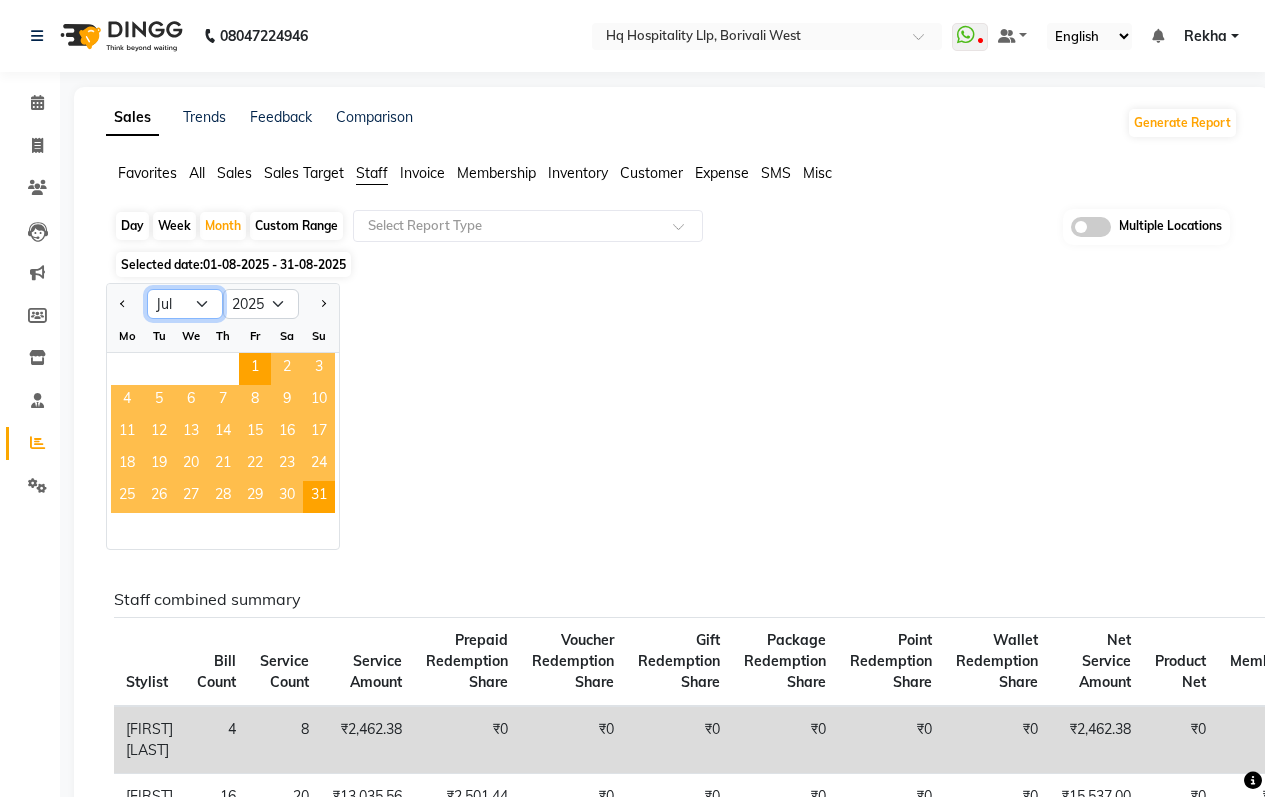 click on "Jan Feb Mar Apr May Jun Jul Aug Sep Oct Nov Dec" 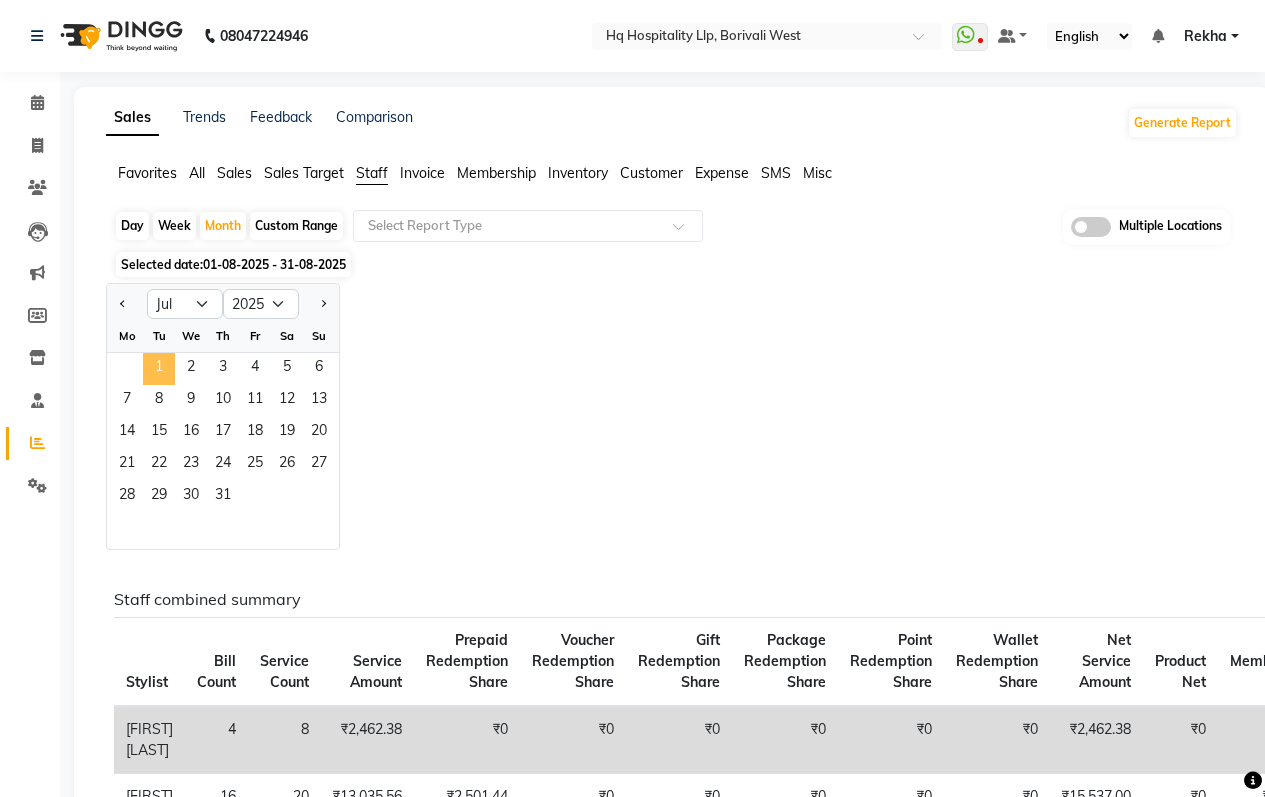 click on "1" 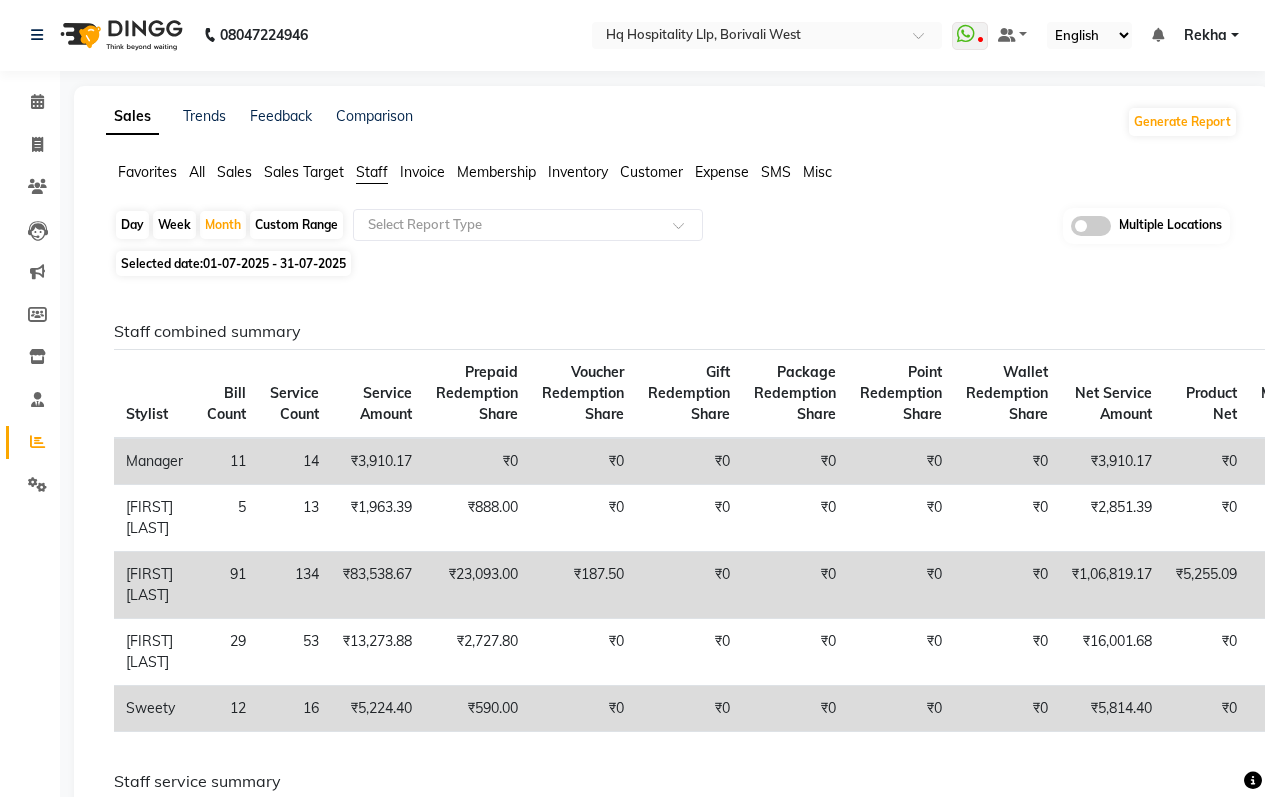 scroll, scrollTop: 0, scrollLeft: 0, axis: both 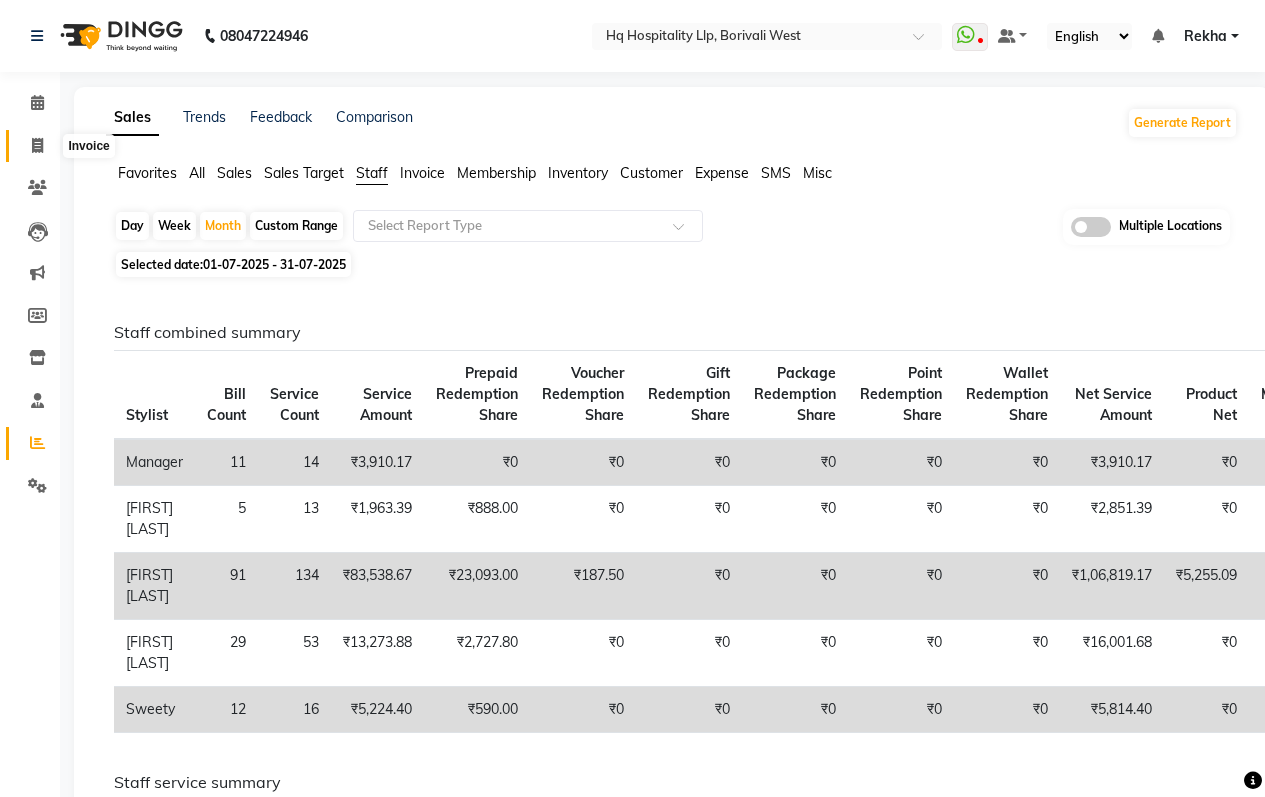 click 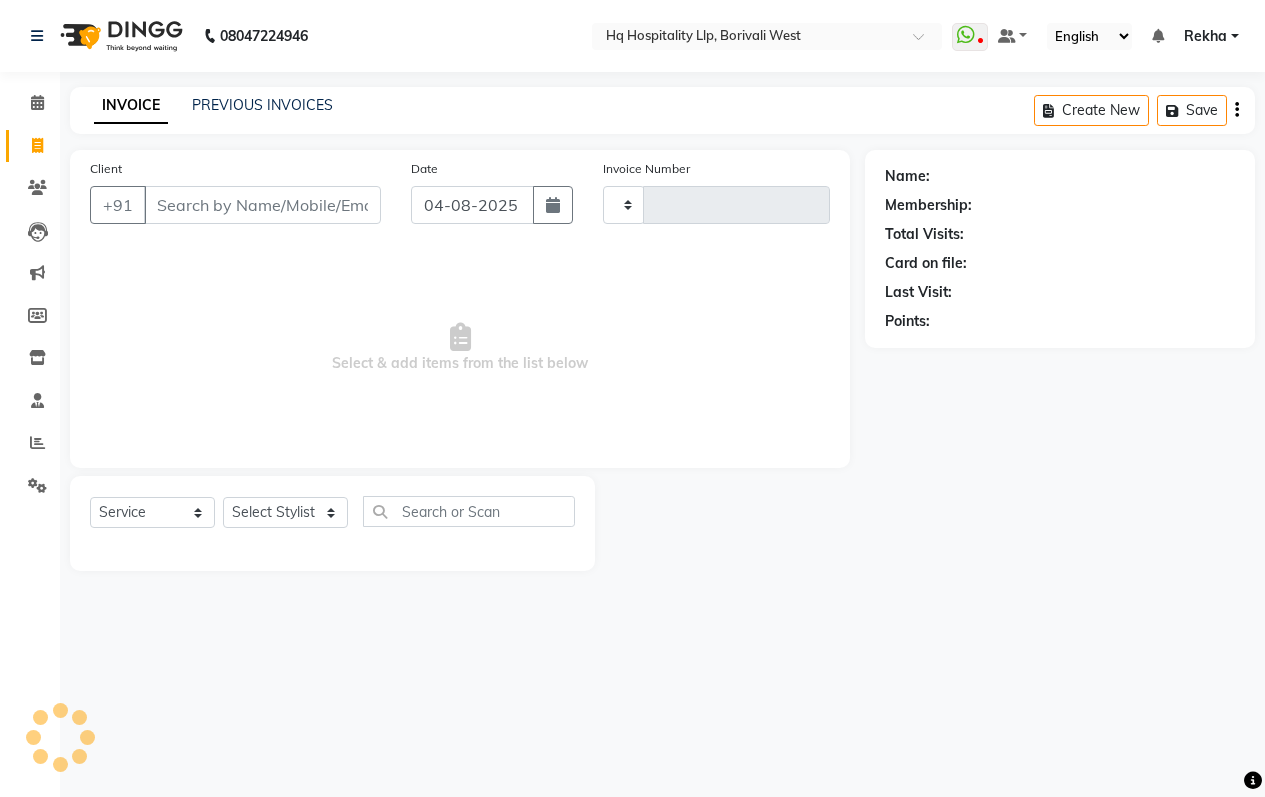 type on "0632" 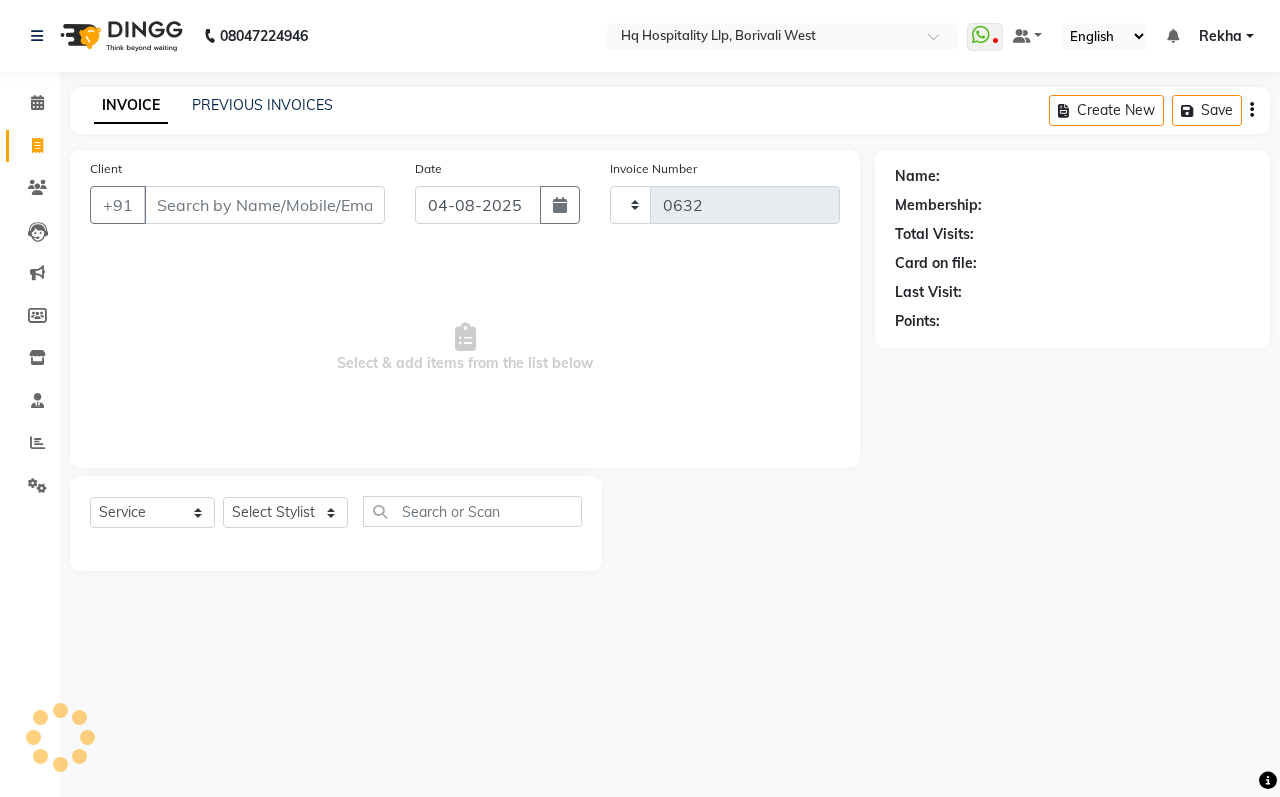 select on "7197" 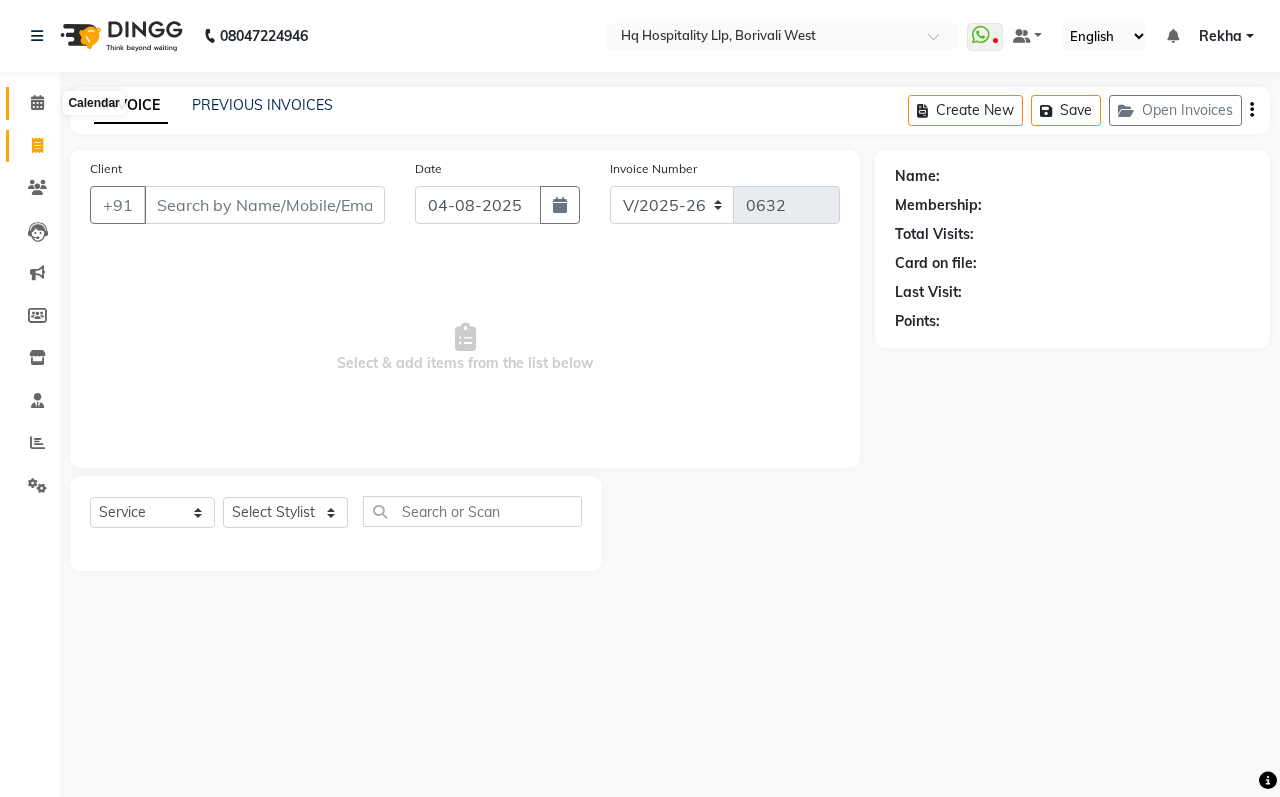 click 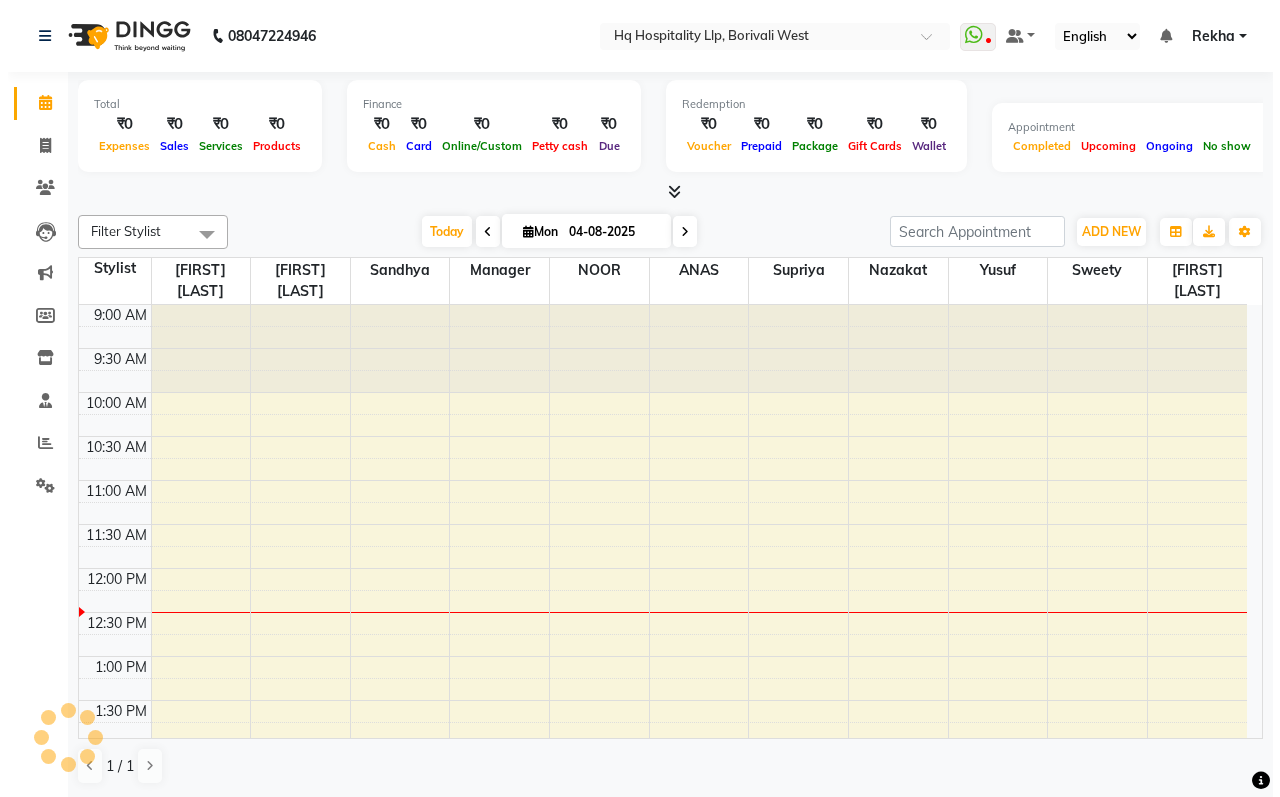 scroll, scrollTop: 0, scrollLeft: 0, axis: both 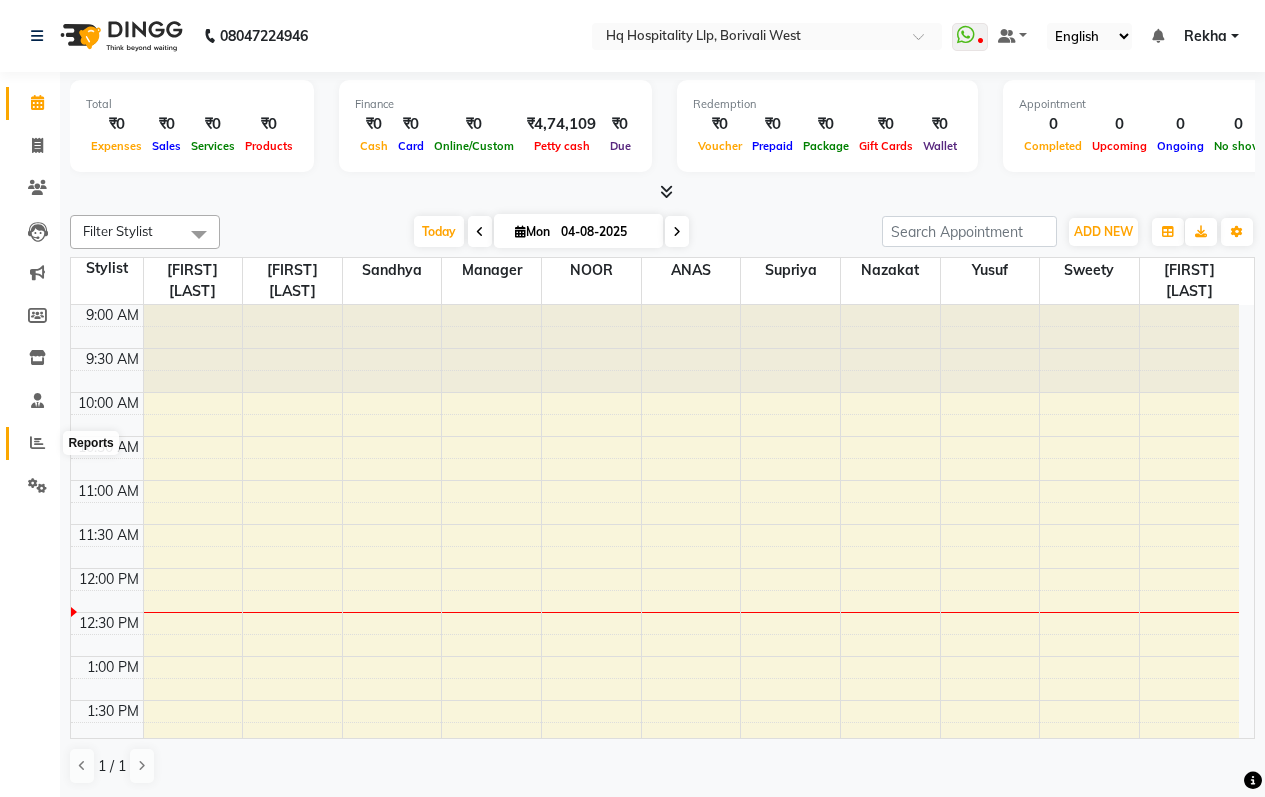 click 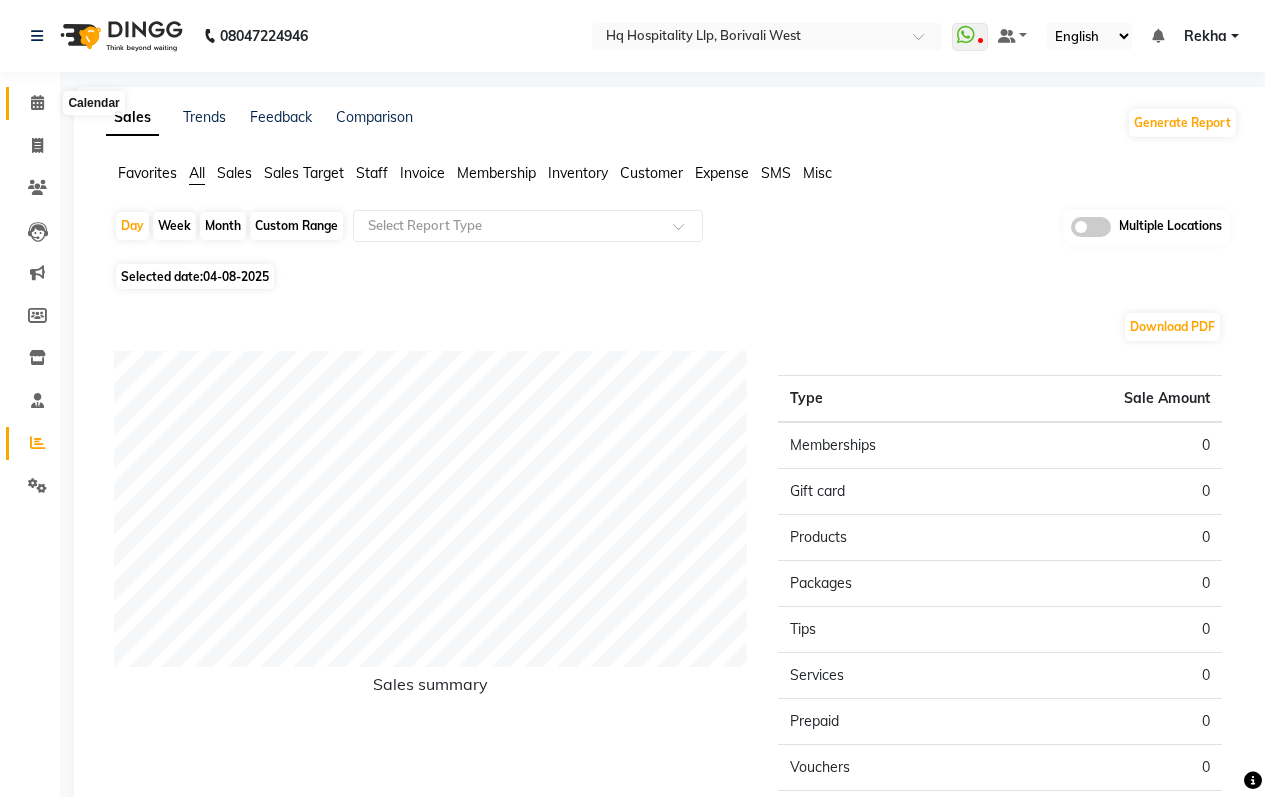 click 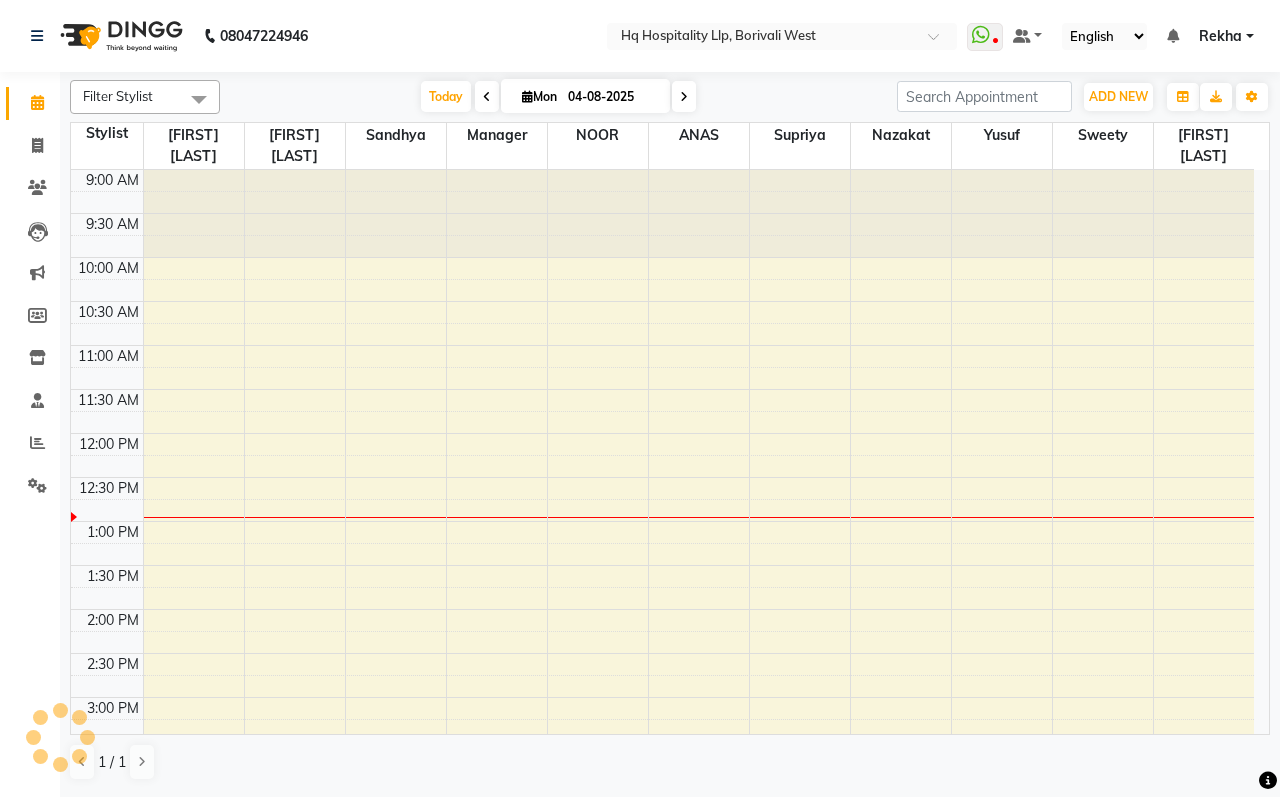 scroll, scrollTop: 0, scrollLeft: 0, axis: both 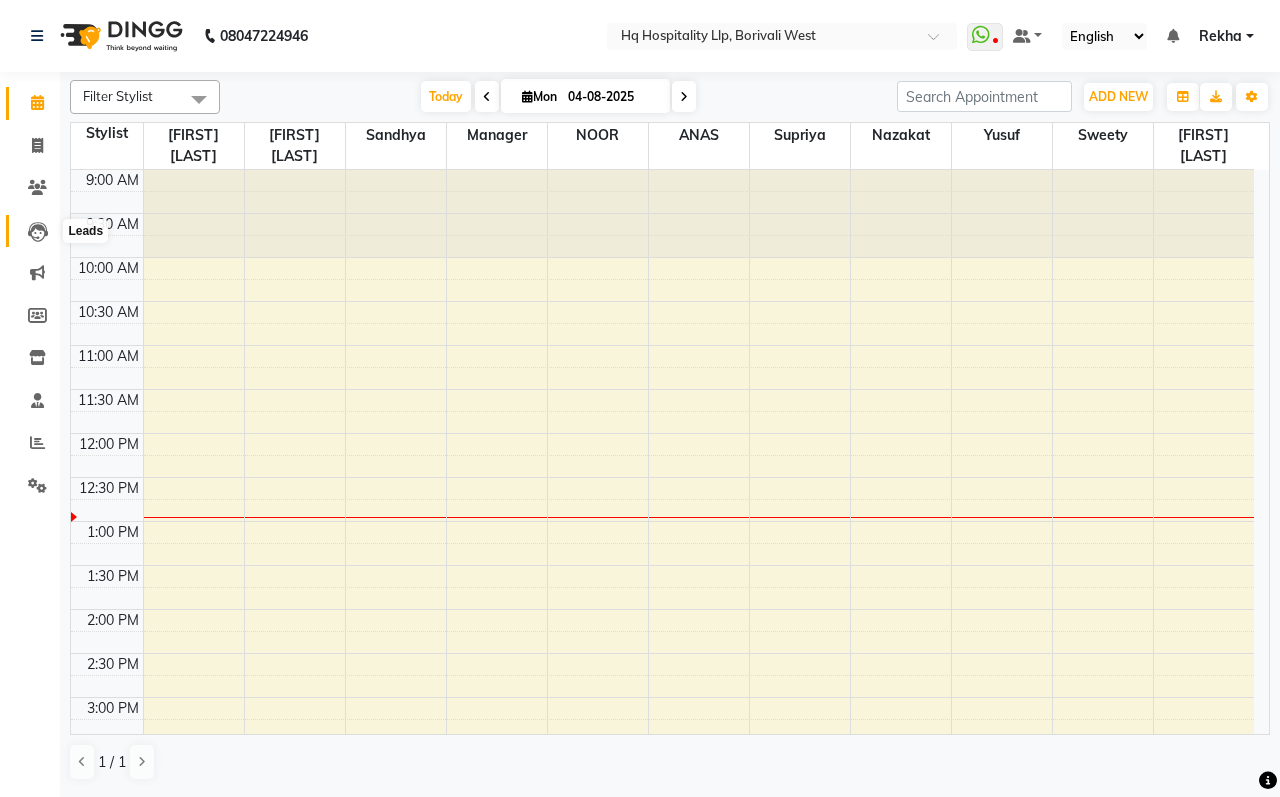 click 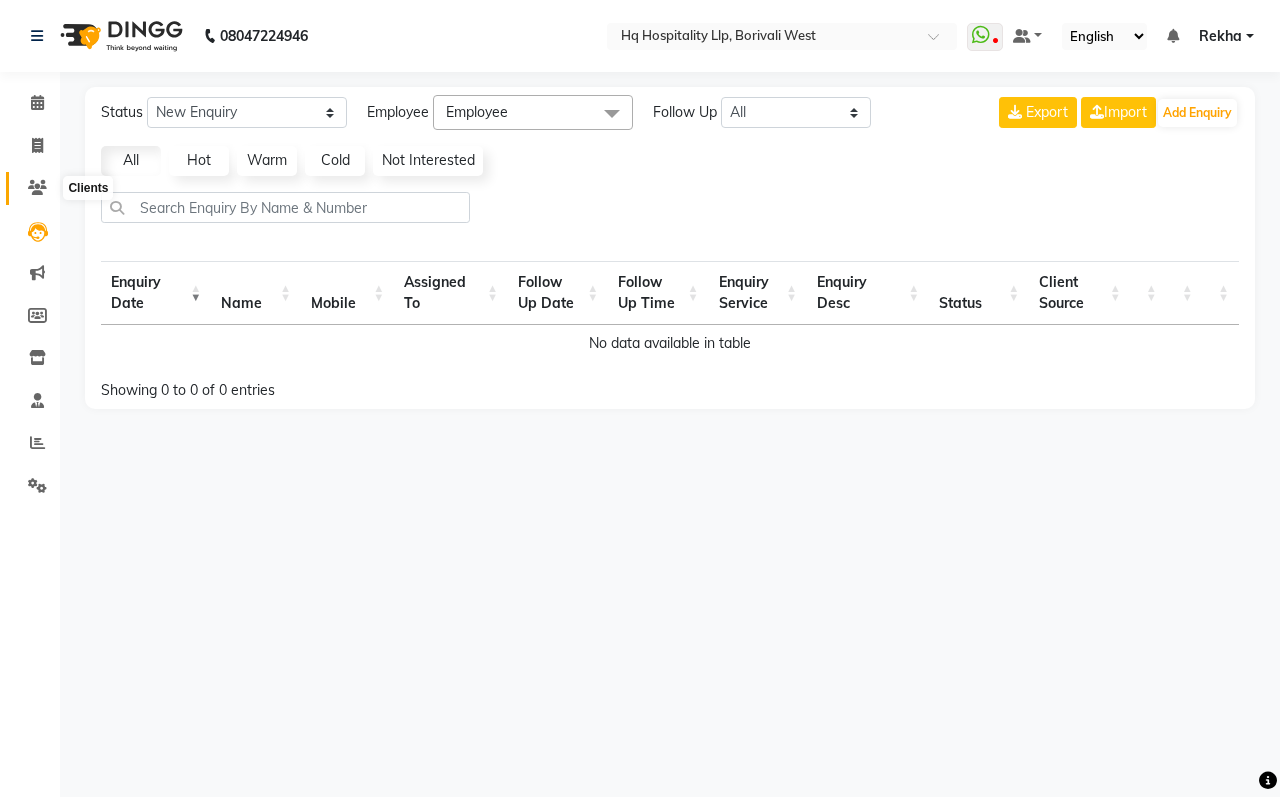 click 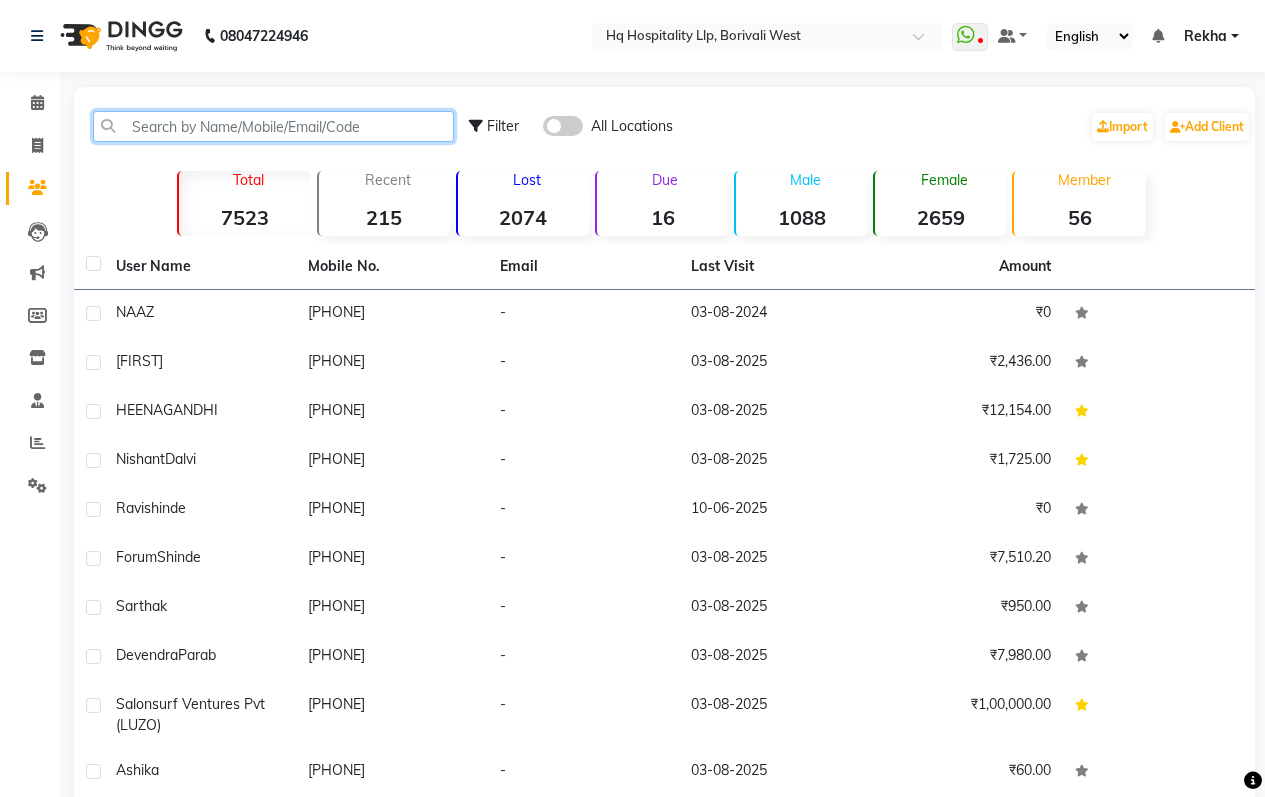 click 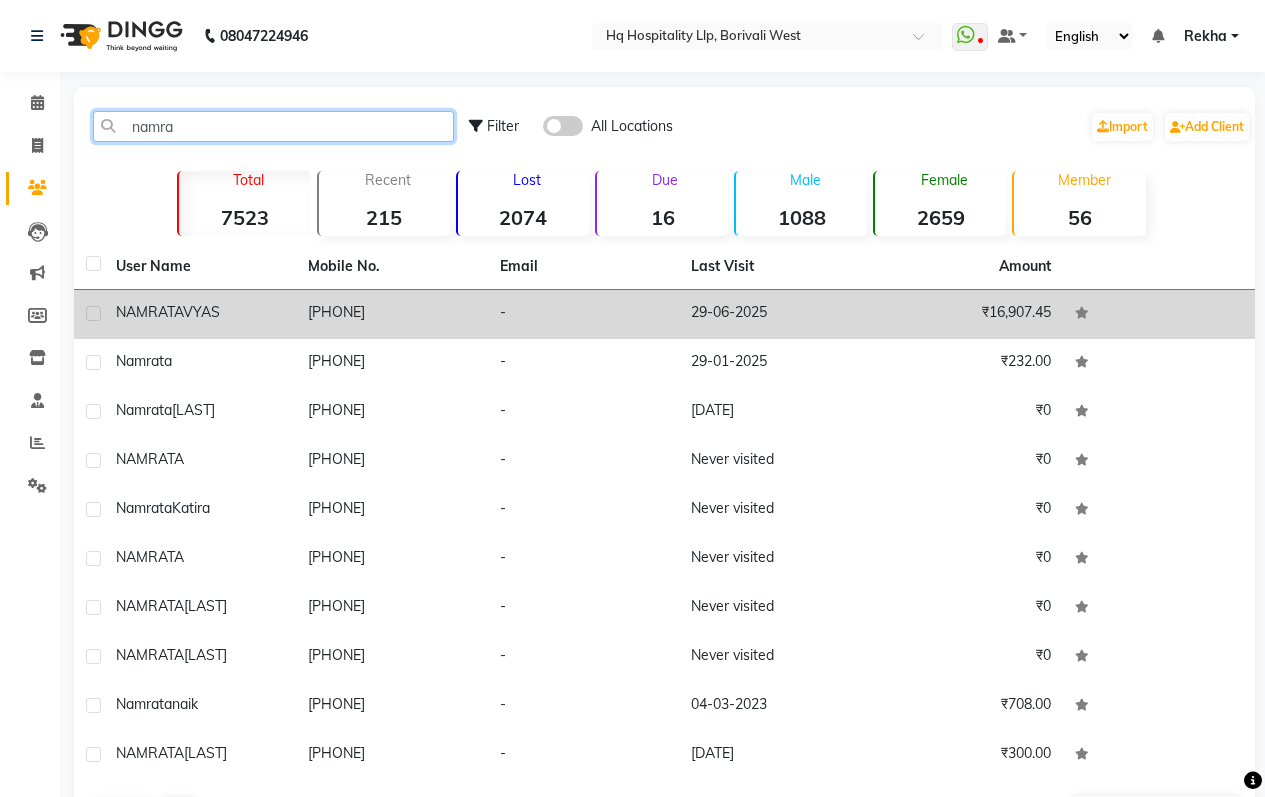 type on "namra" 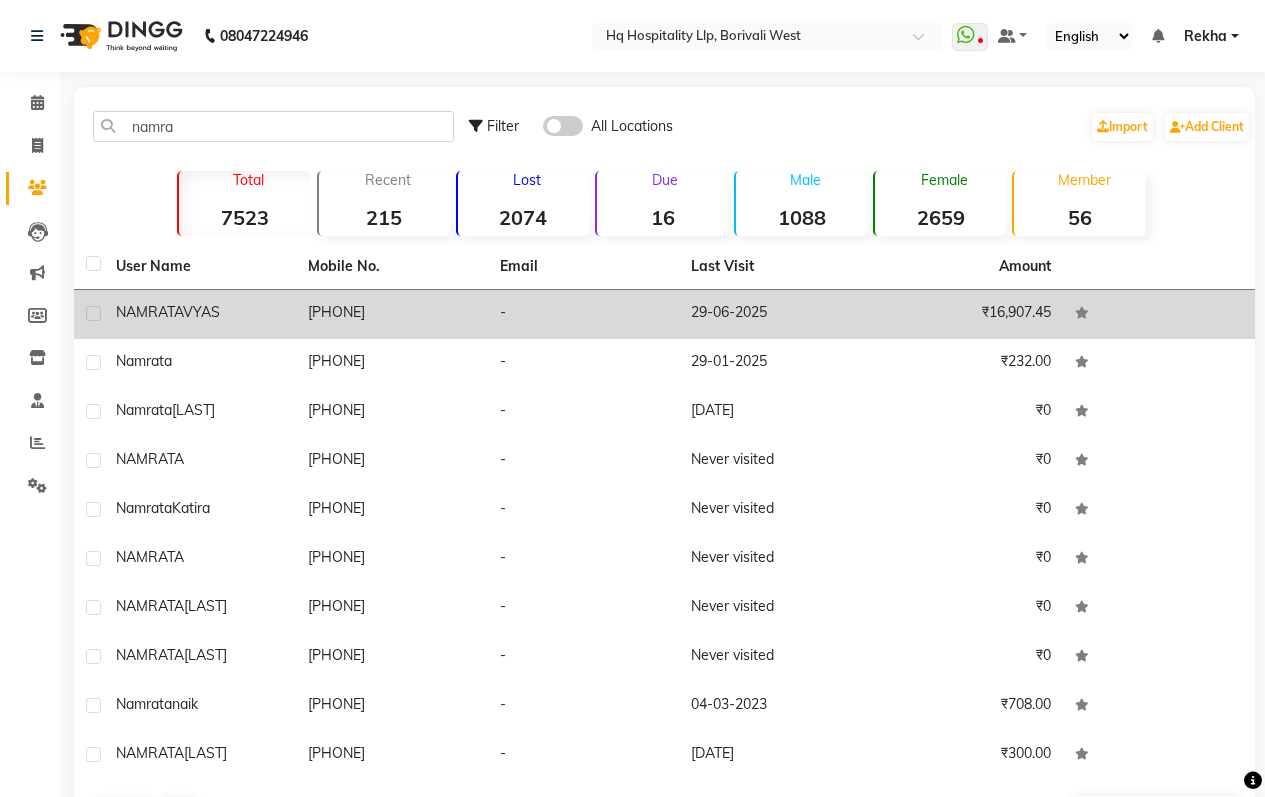 click on "NAMRATA  VYAS" 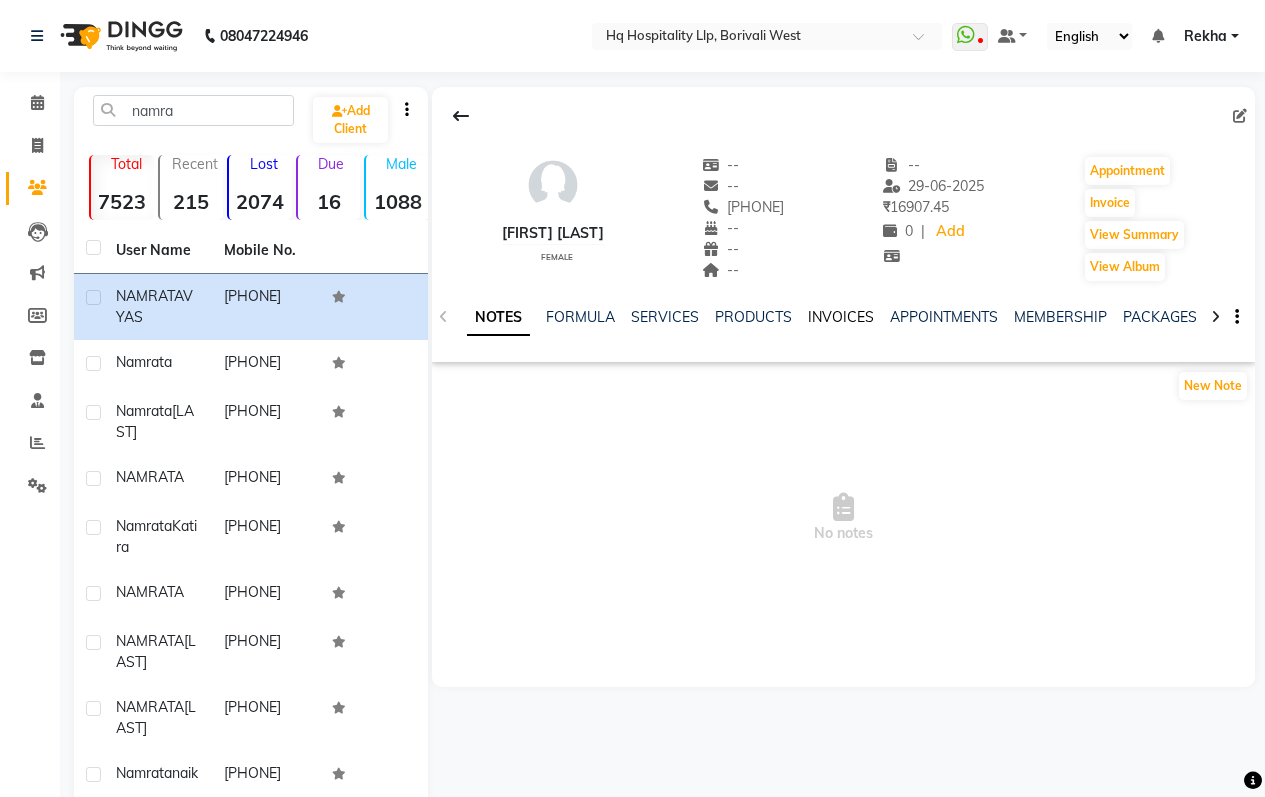 click on "INVOICES" 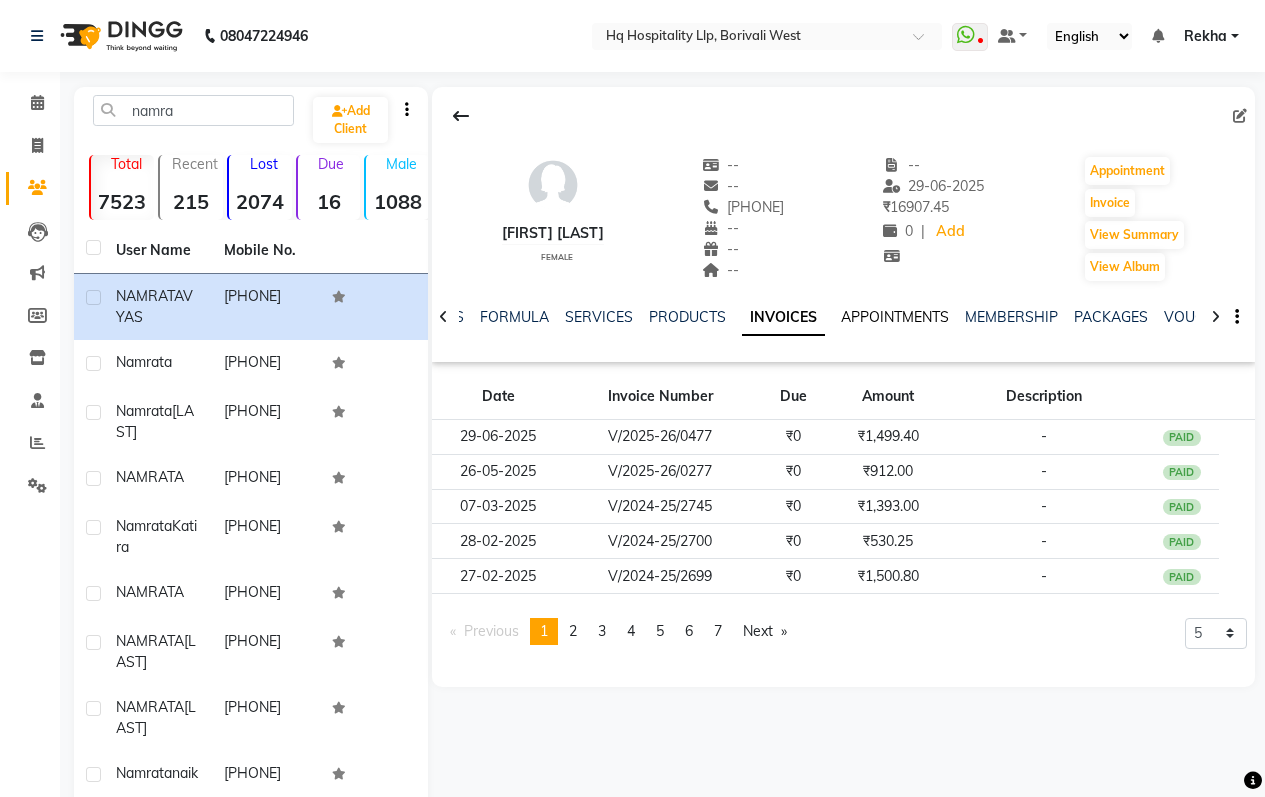 click on "APPOINTMENTS" 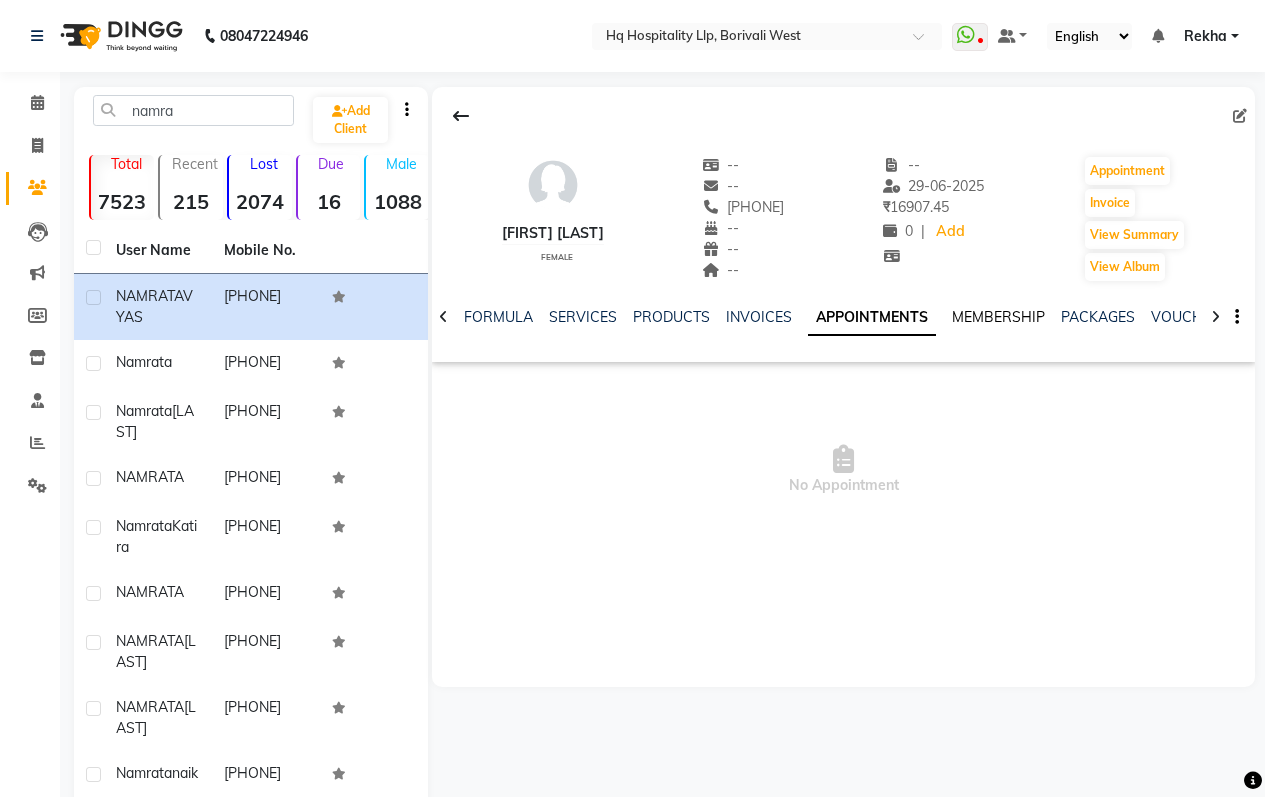 click on "MEMBERSHIP" 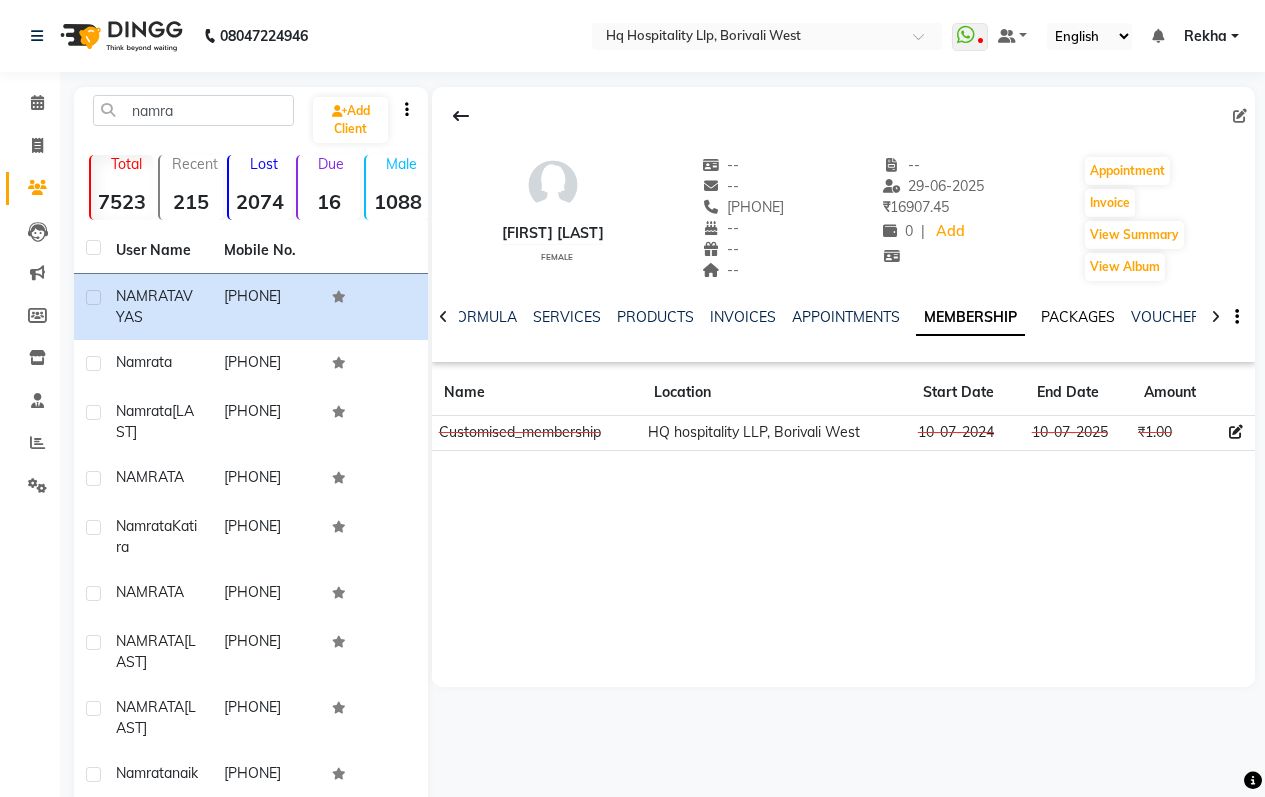 click on "PACKAGES" 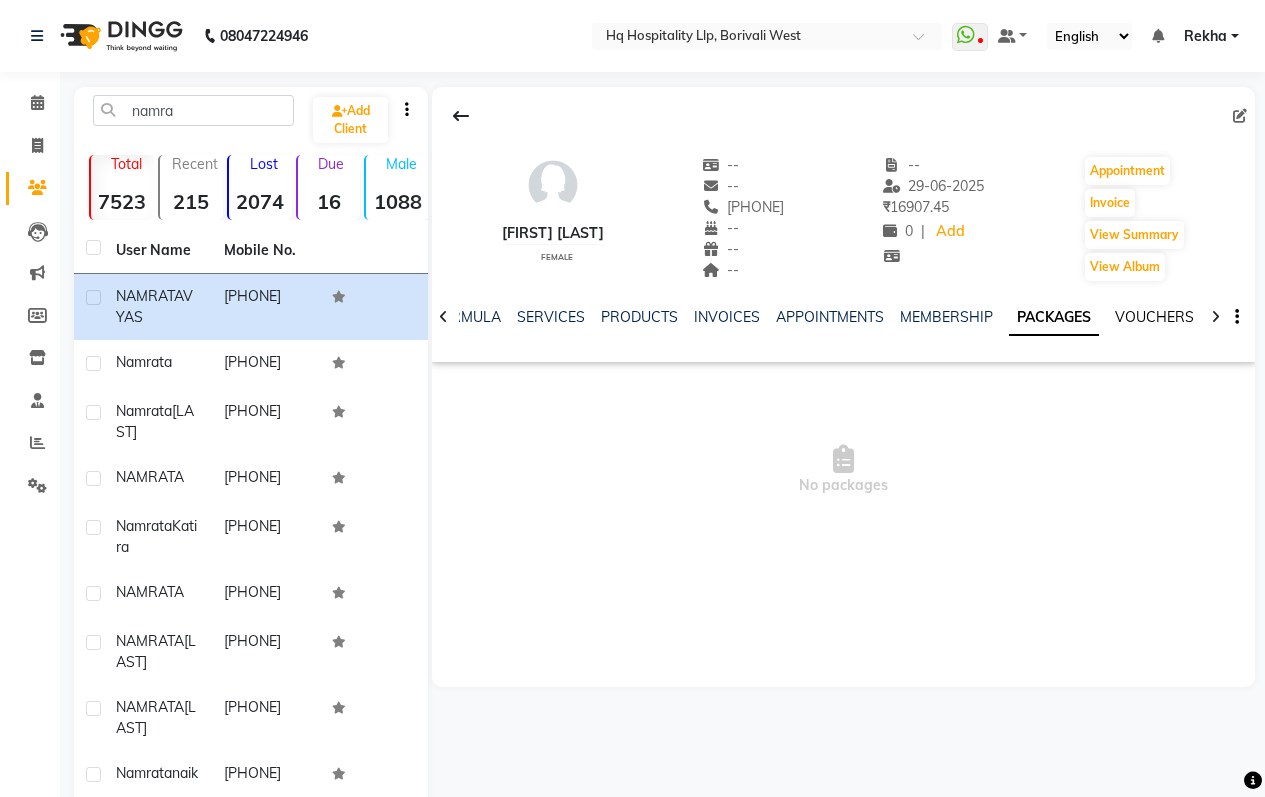 click on "VOUCHERS" 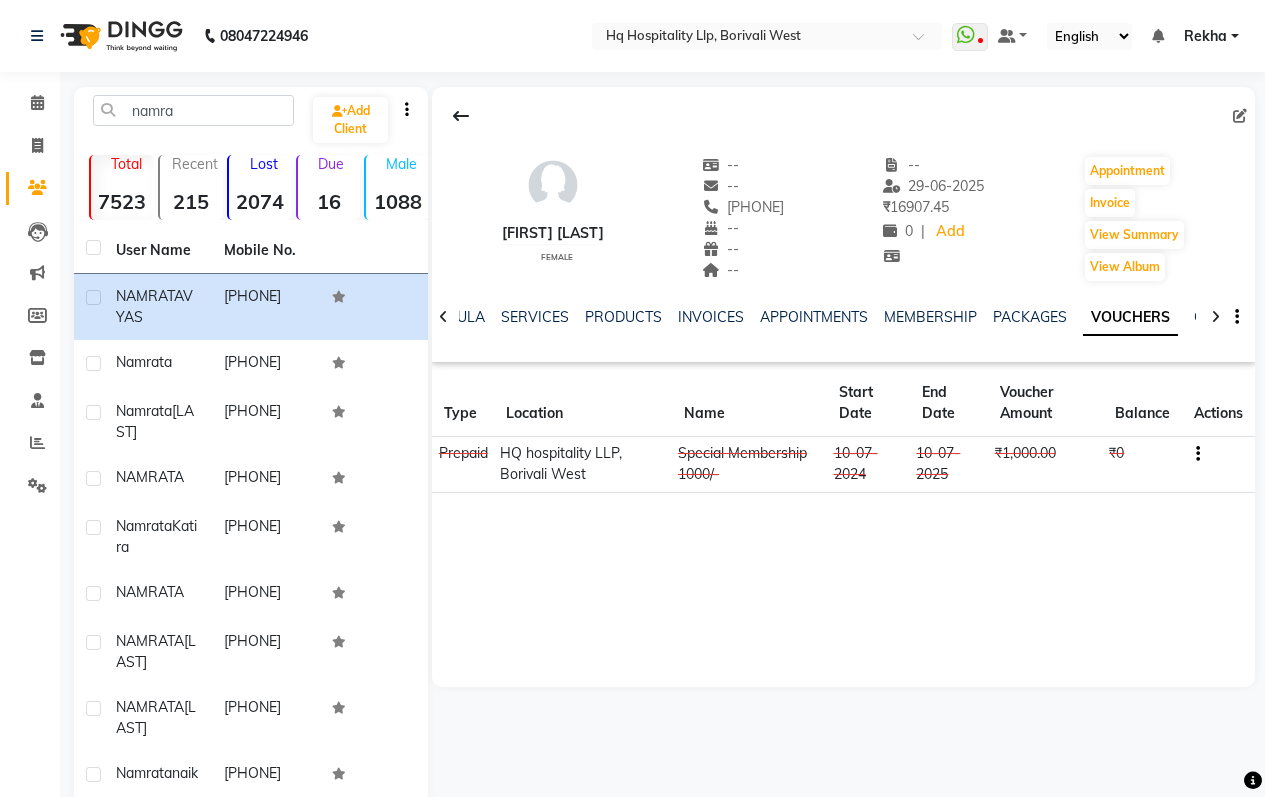 click on "VOUCHERS" 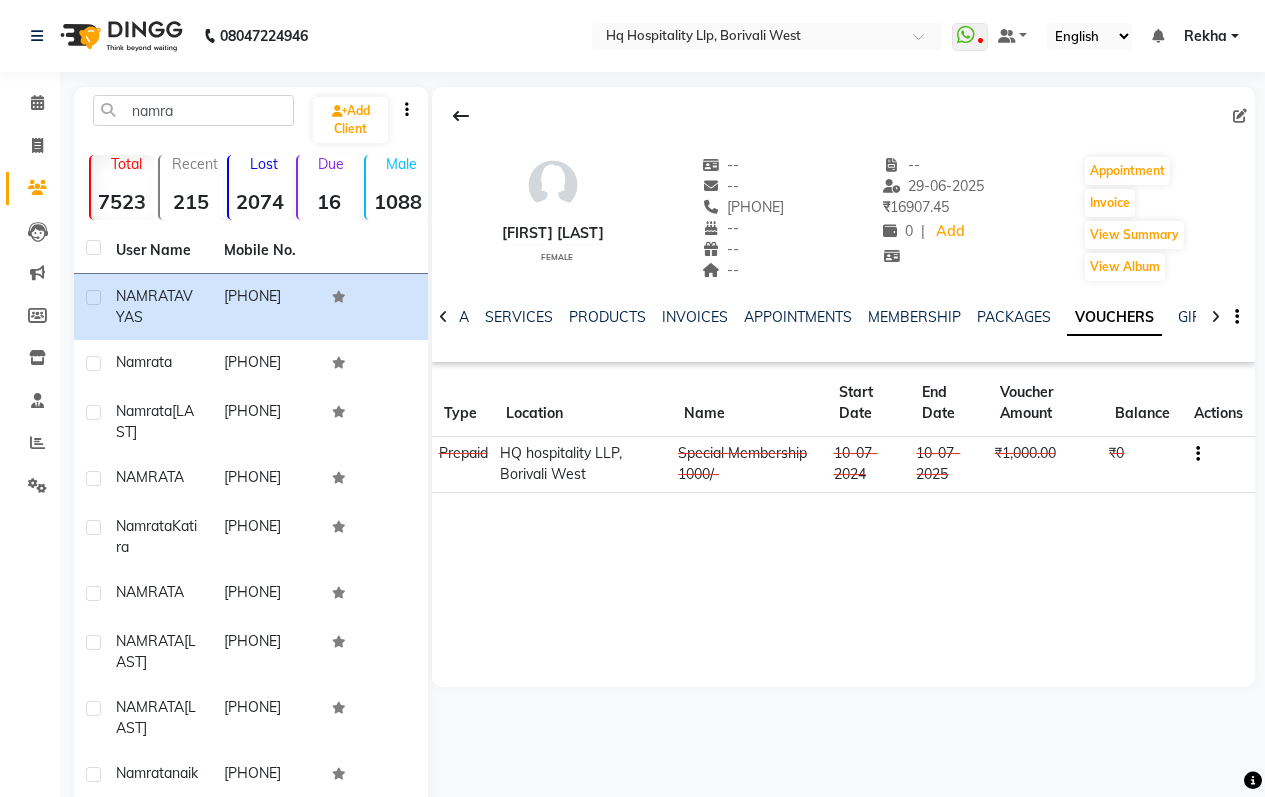 click 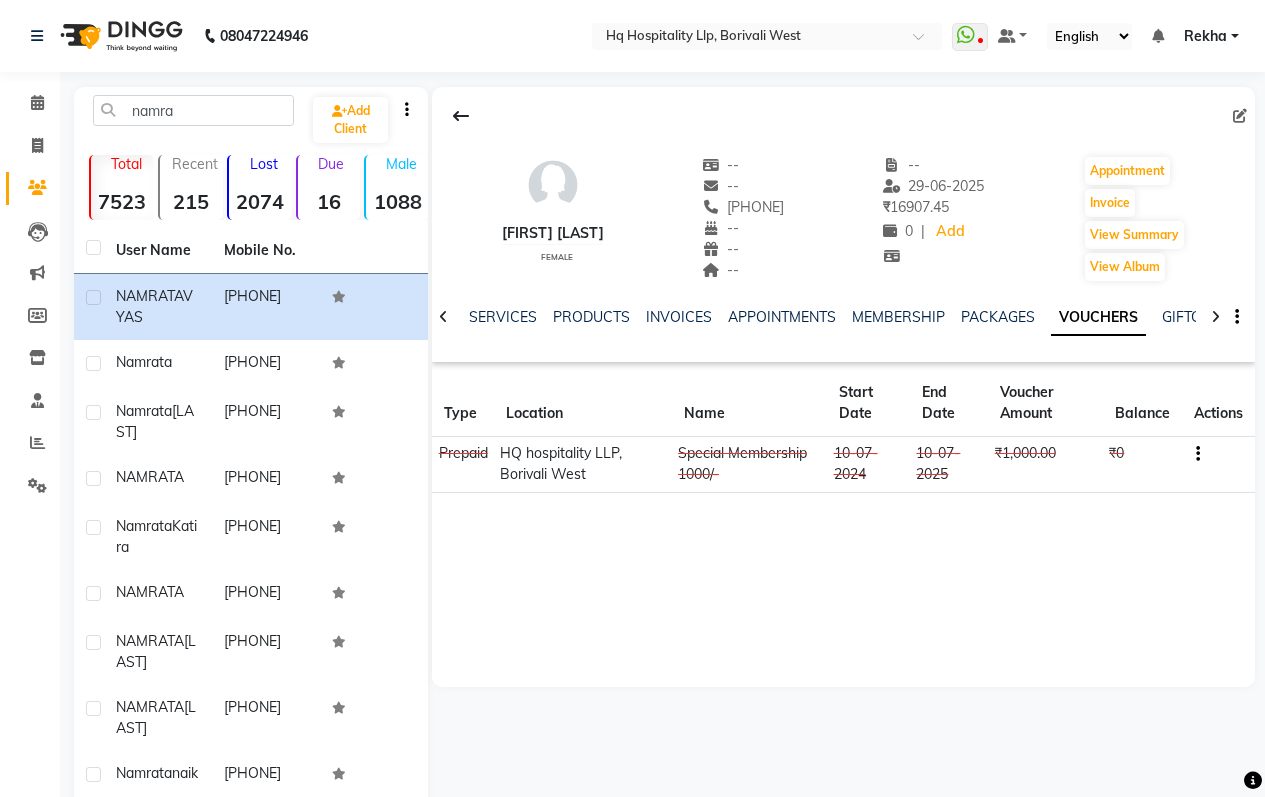 click 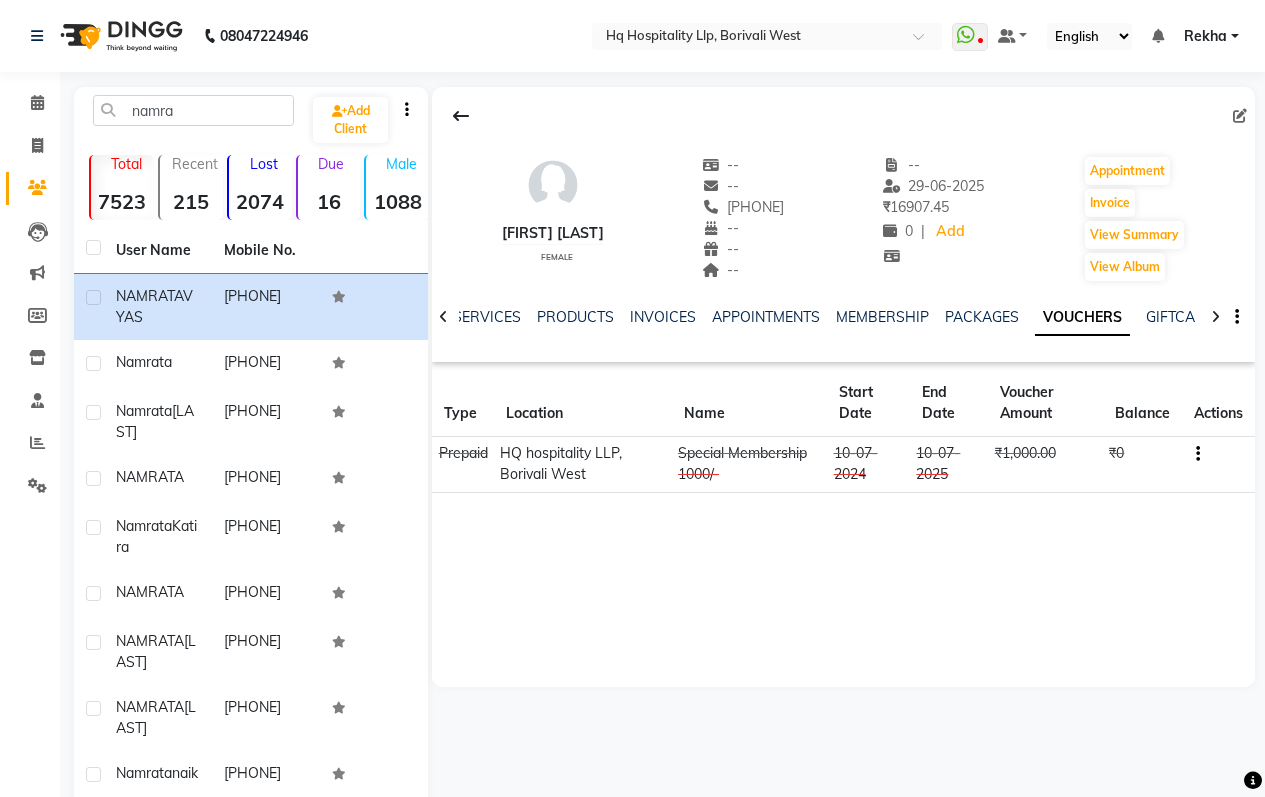 click 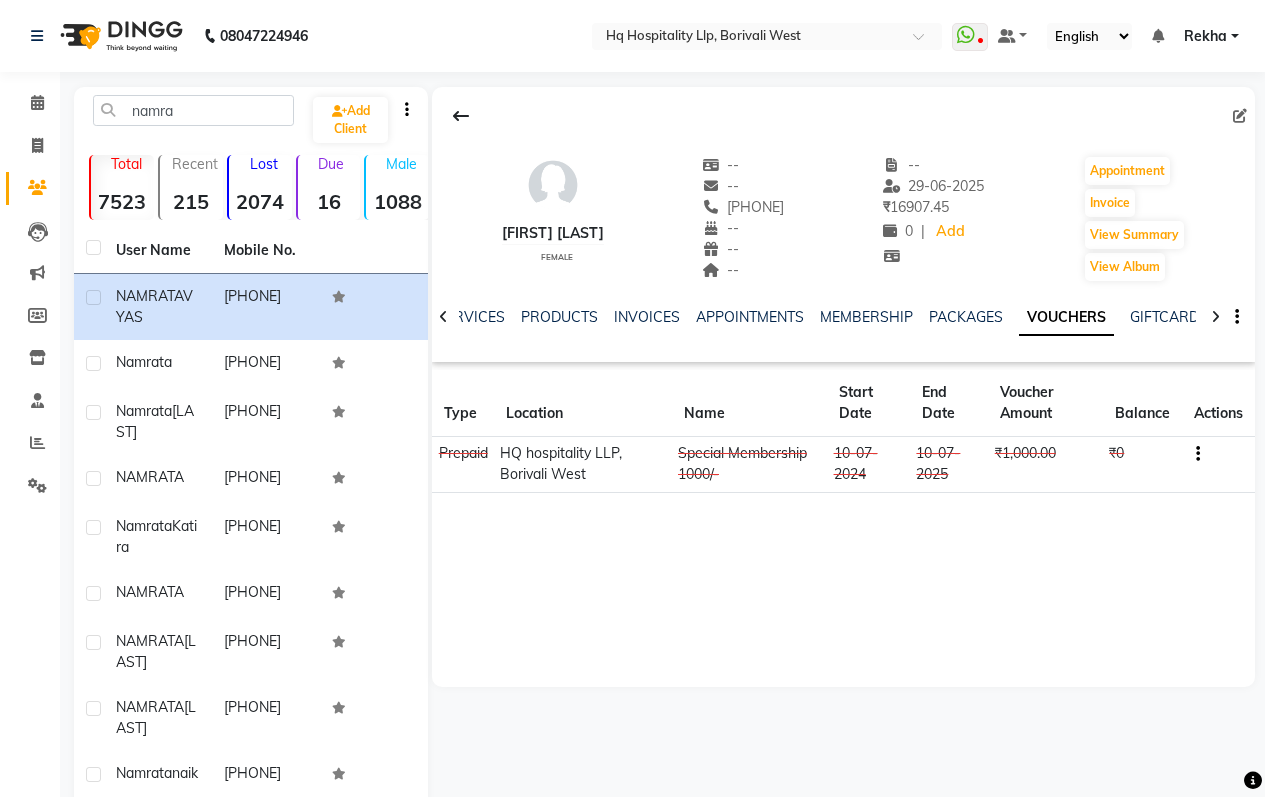click 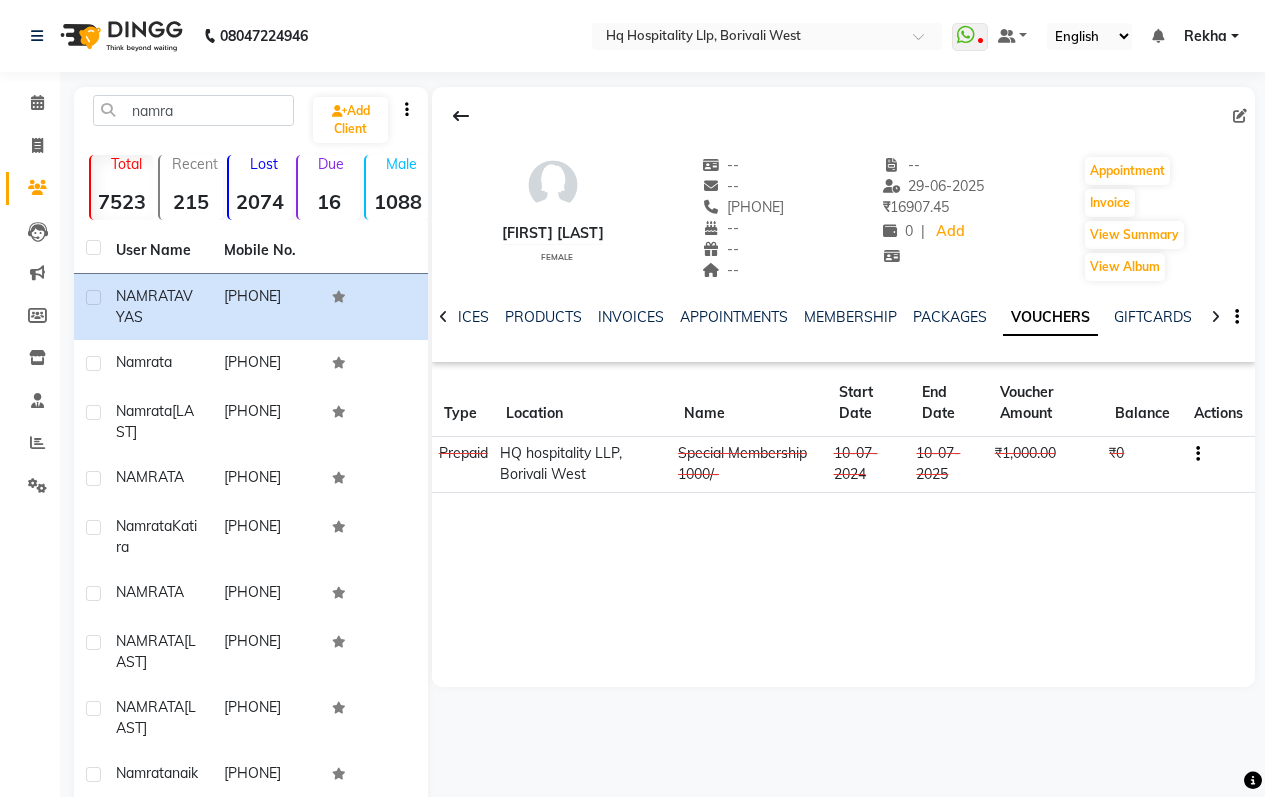 click 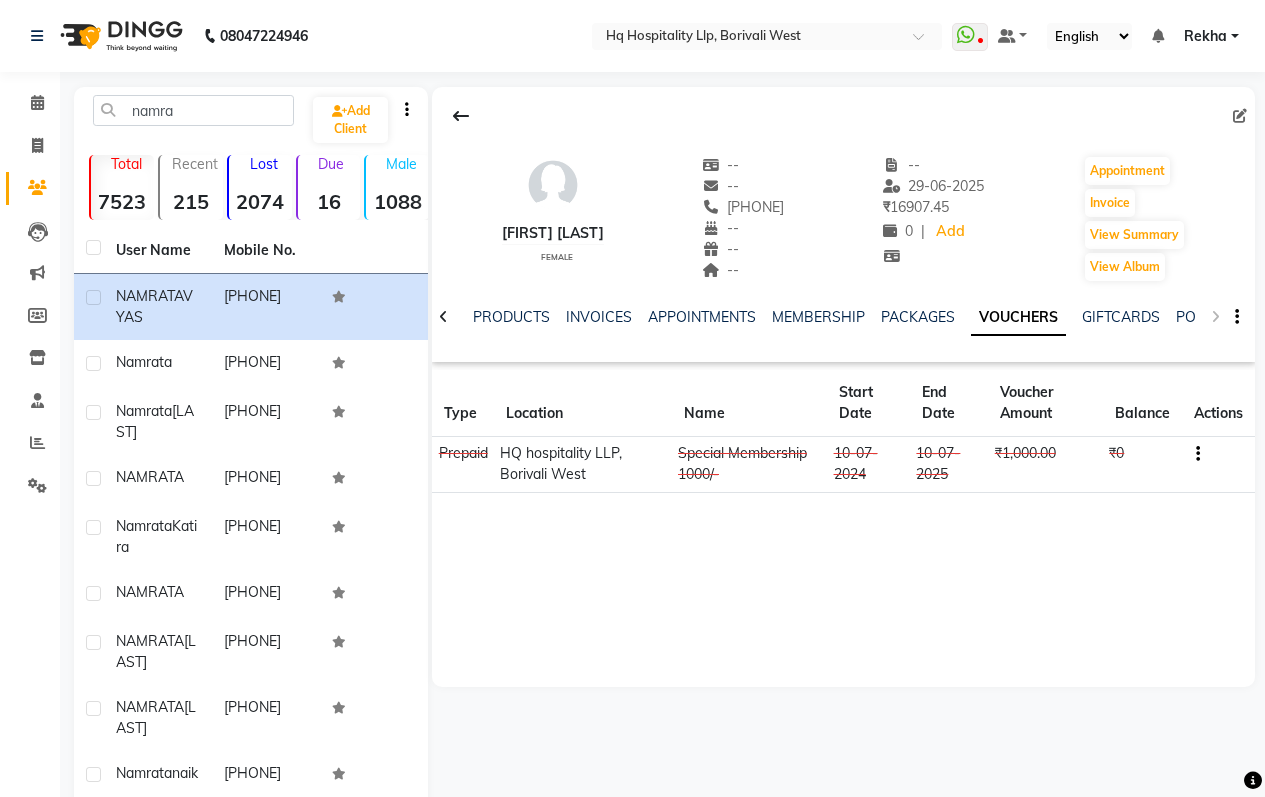 click on "NOTES FORMULA SERVICES PRODUCTS INVOICES APPOINTMENTS MEMBERSHIP PACKAGES VOUCHERS GIFTCARDS POINTS FORMS FAMILY CARDS WALLET" 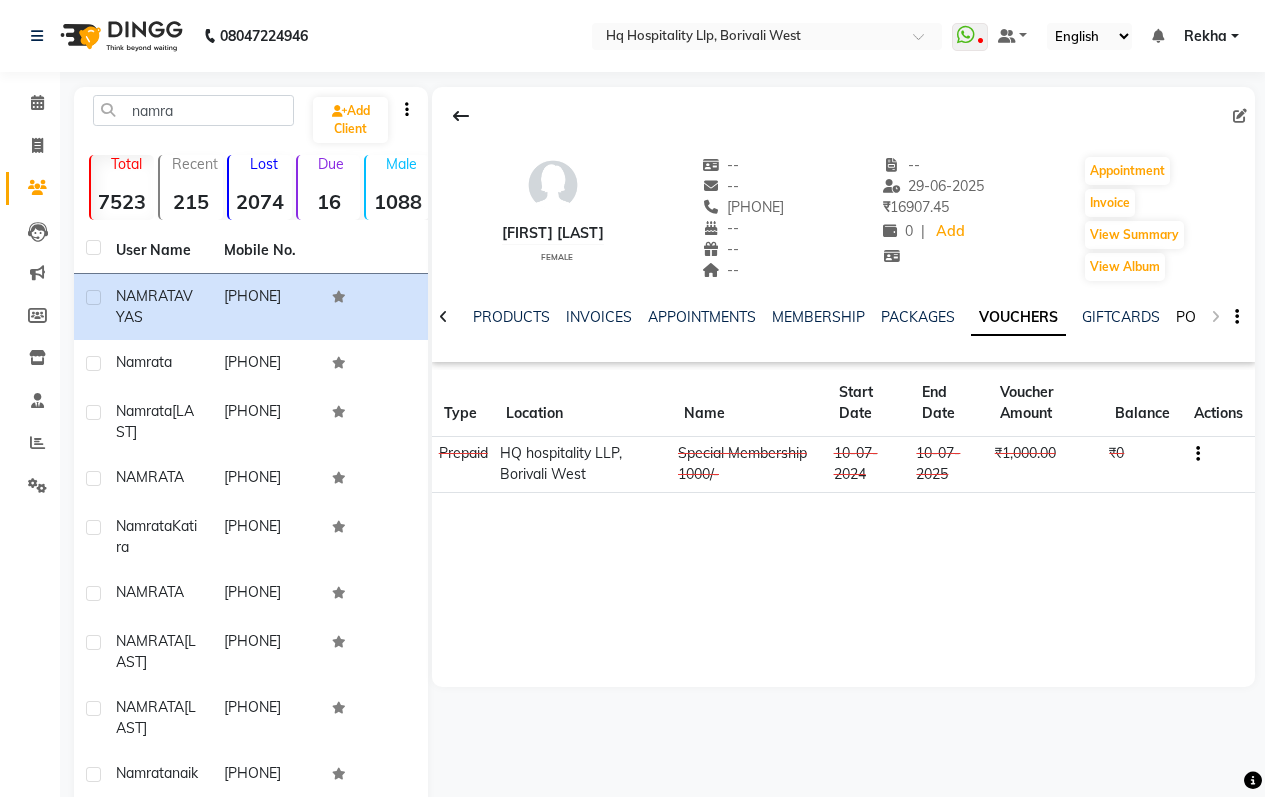 click on "POINTS" 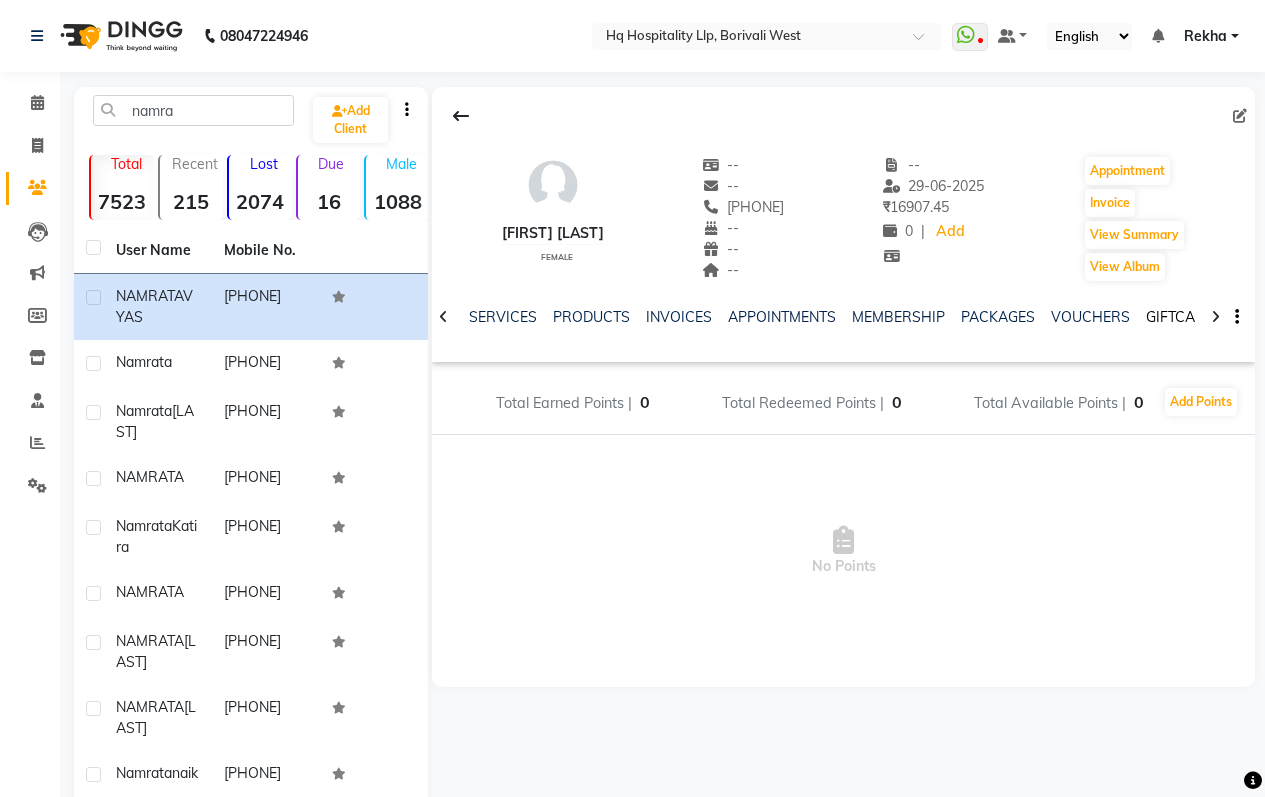 click on "GIFTCARDS" 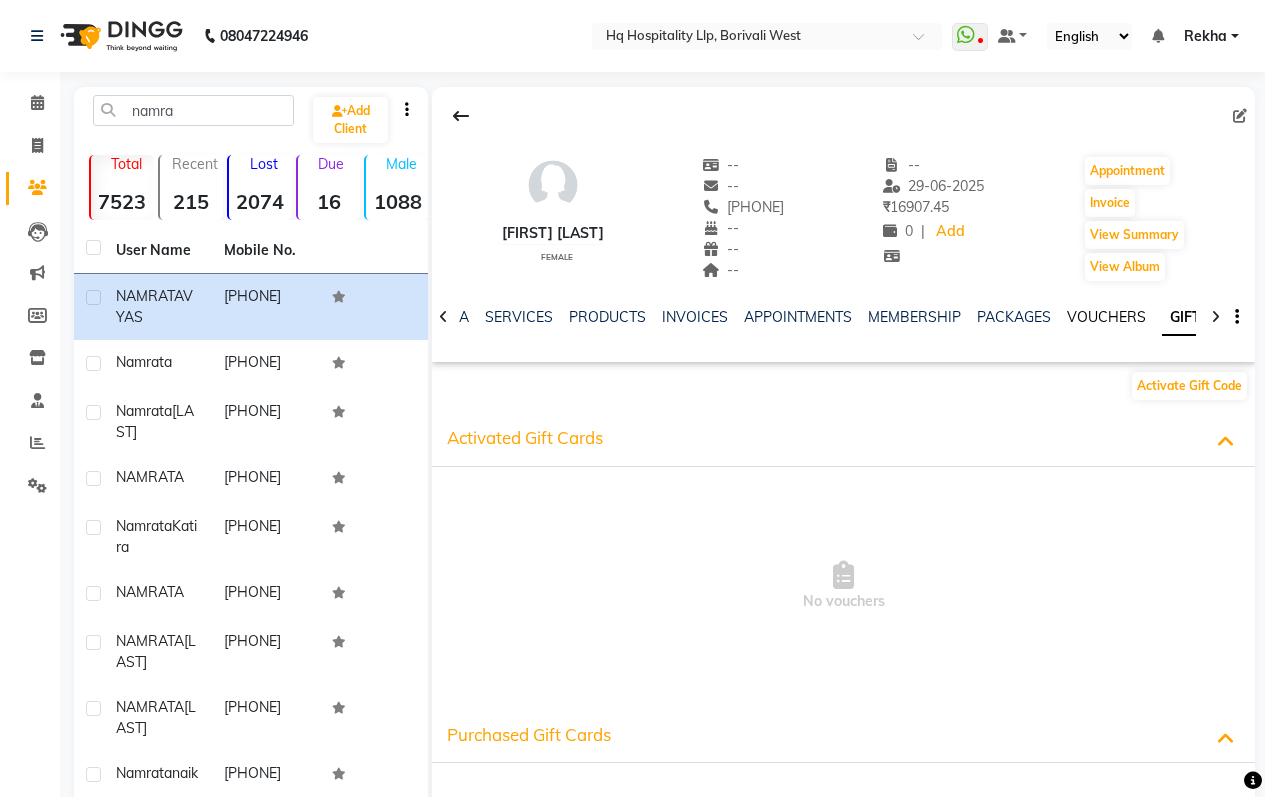 click on "VOUCHERS" 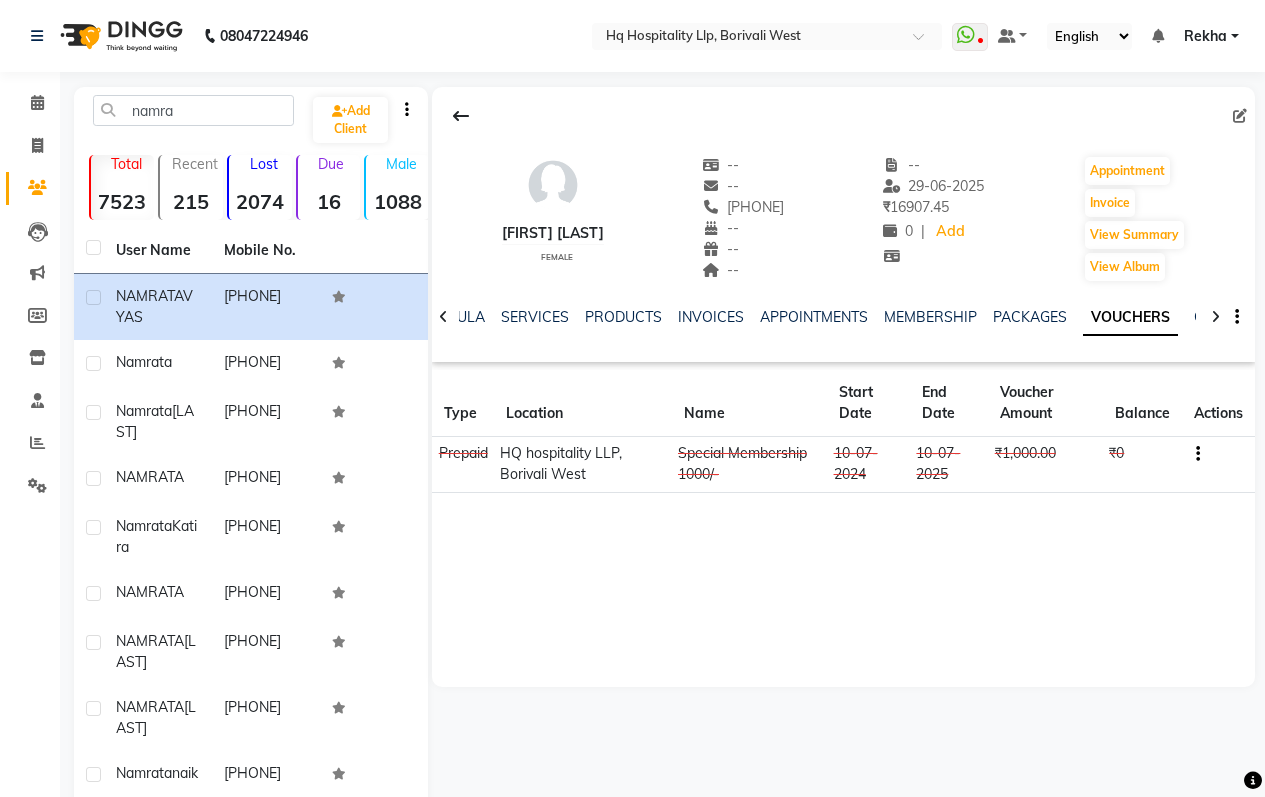 click on "NOTES FORMULA SERVICES PRODUCTS INVOICES APPOINTMENTS MEMBERSHIP PACKAGES VOUCHERS GIFTCARDS POINTS FORMS FAMILY CARDS WALLET" 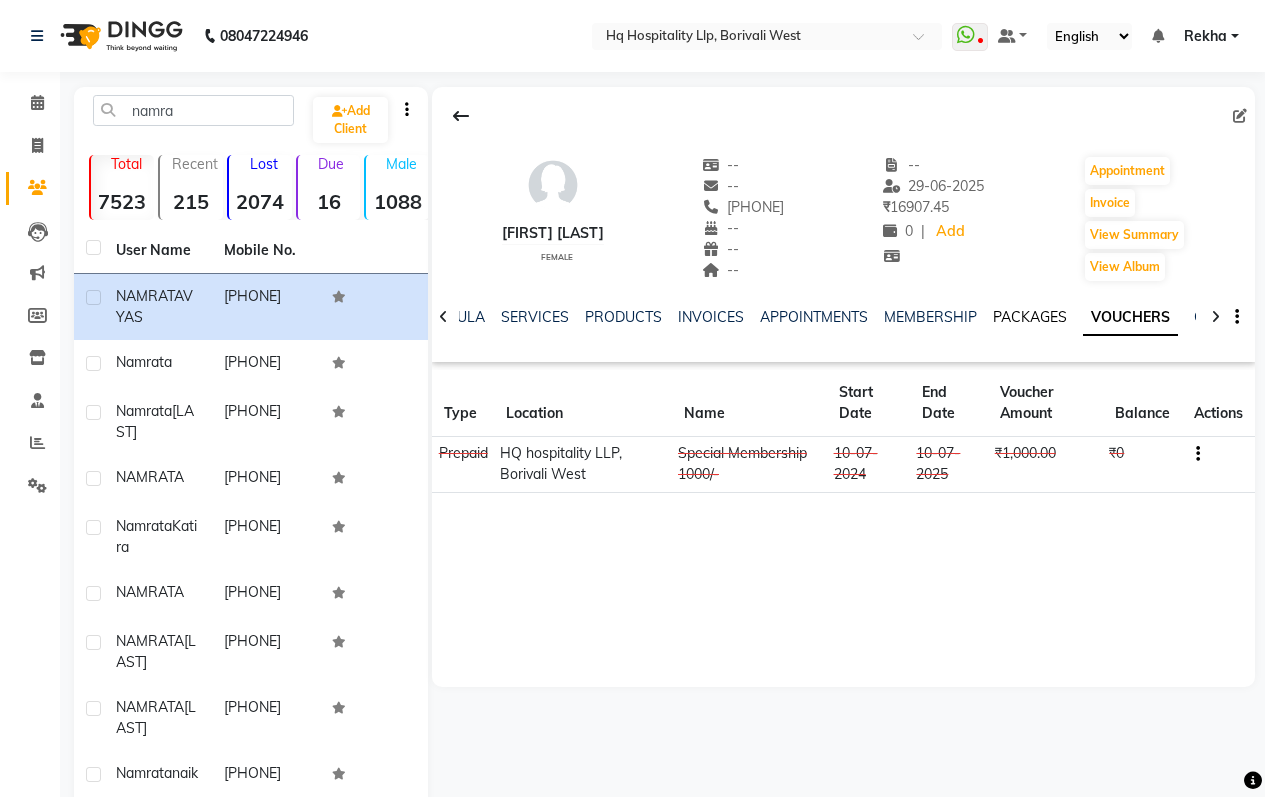 click on "PACKAGES" 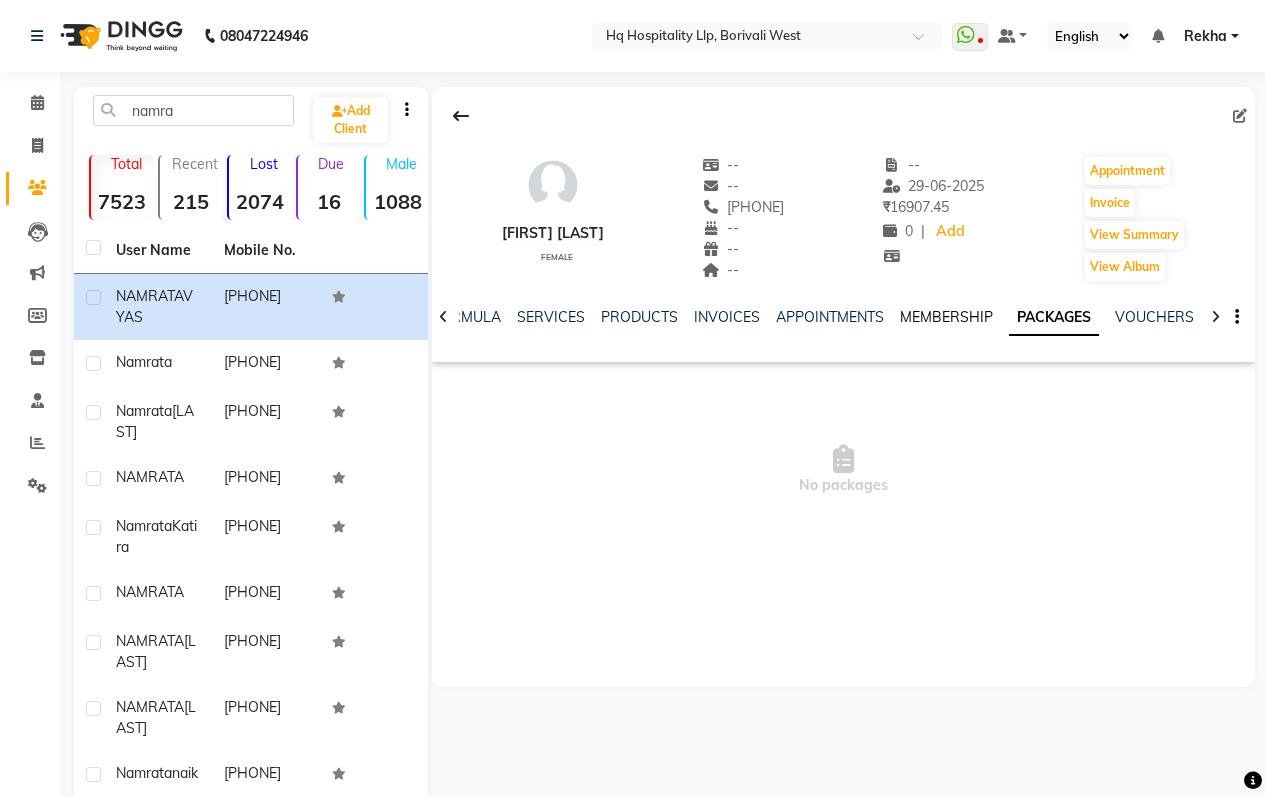 click on "MEMBERSHIP" 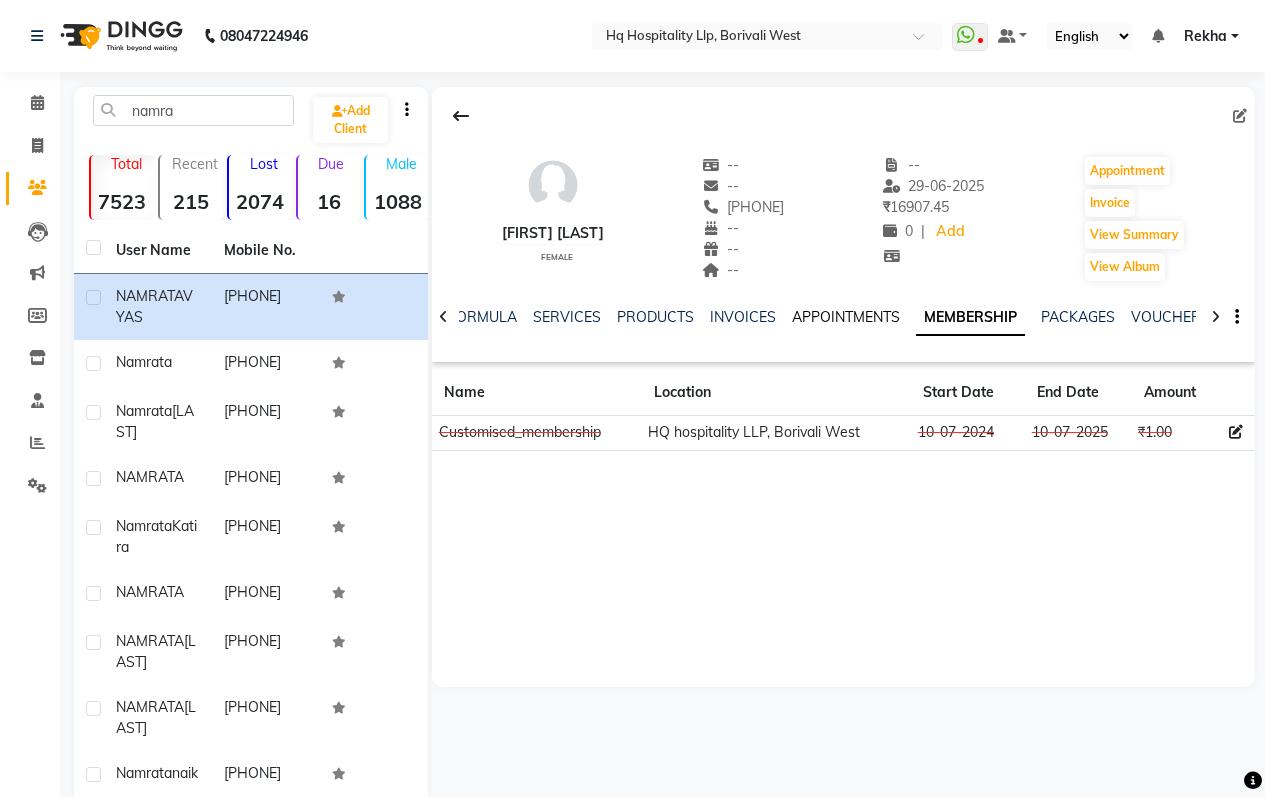 click on "APPOINTMENTS" 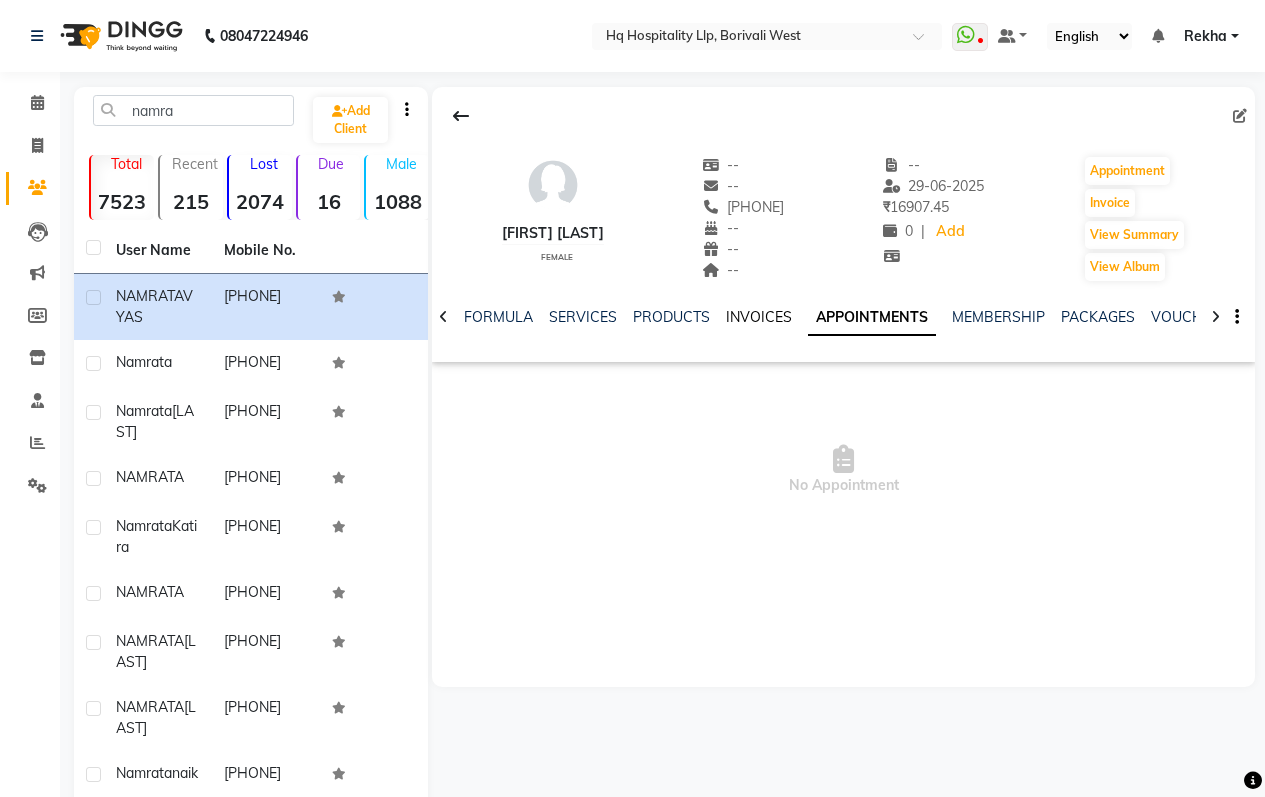 click on "INVOICES" 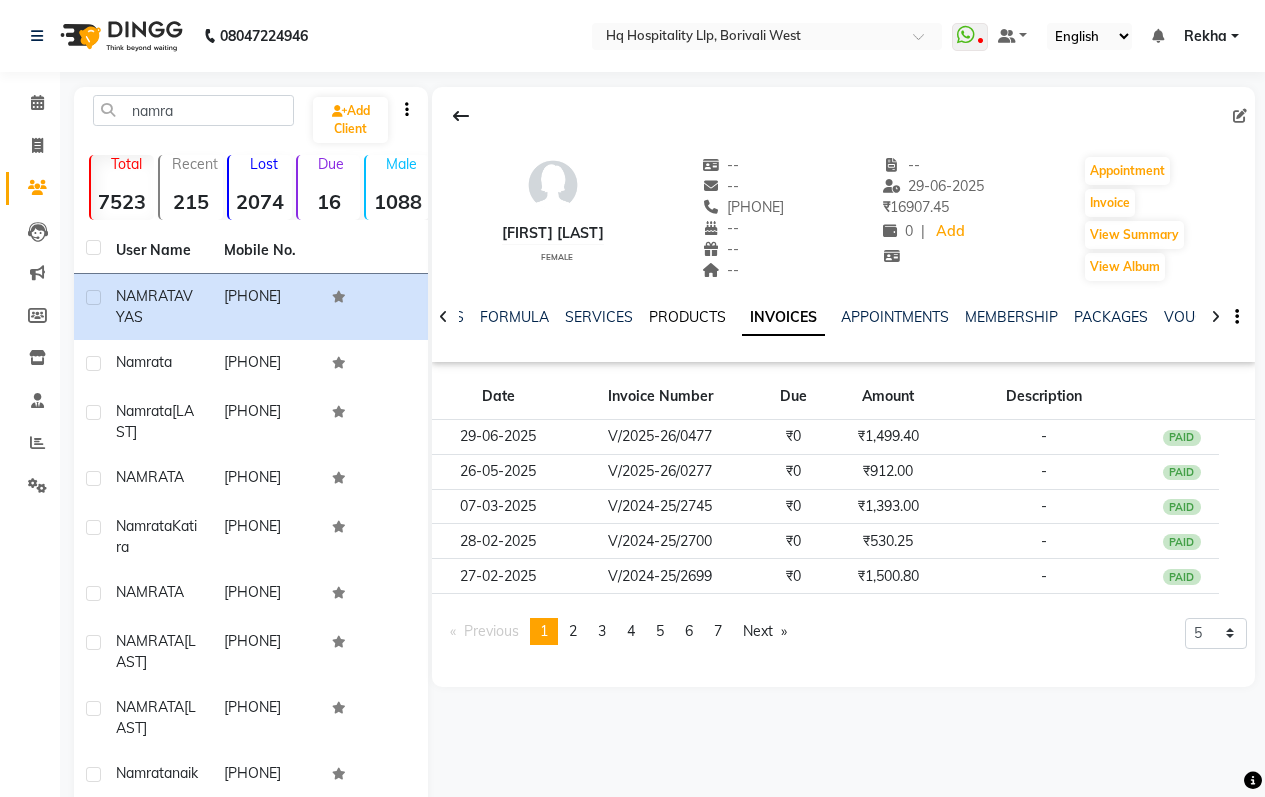 click on "PRODUCTS" 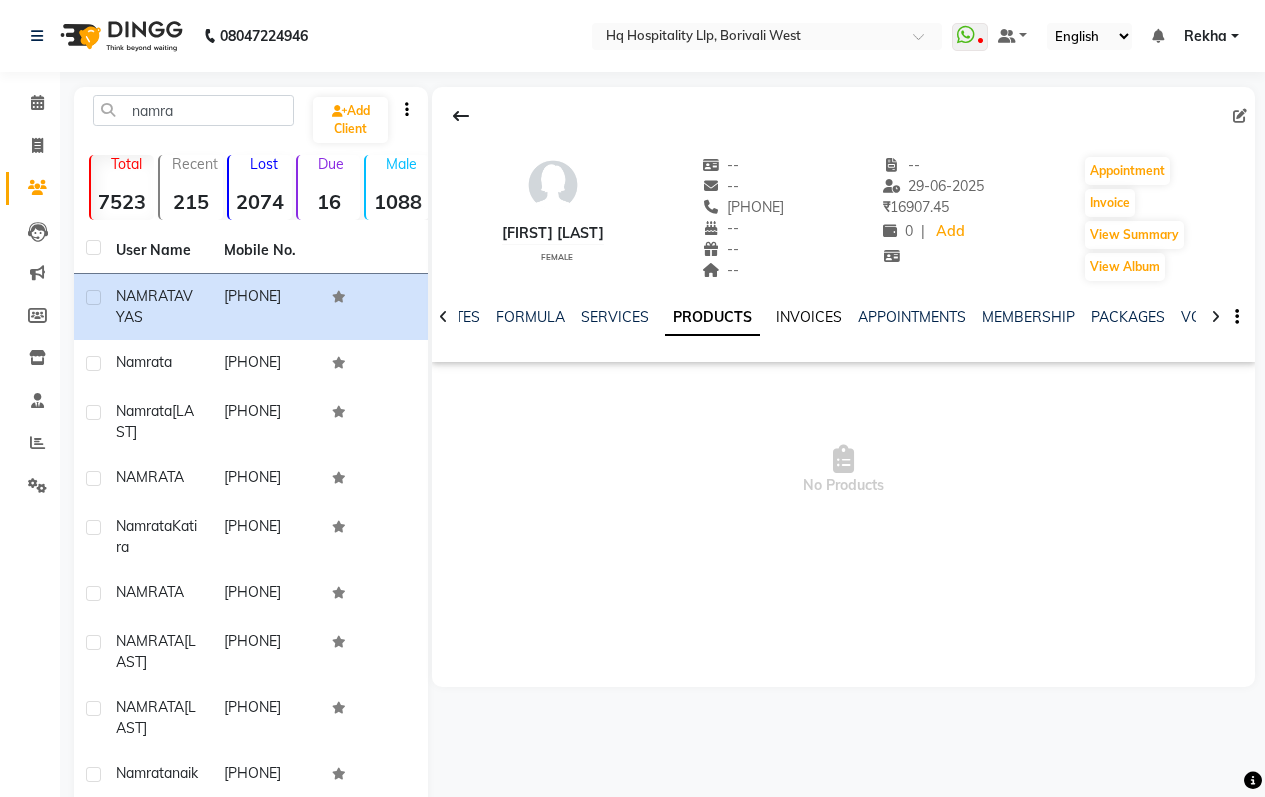 click on "INVOICES" 